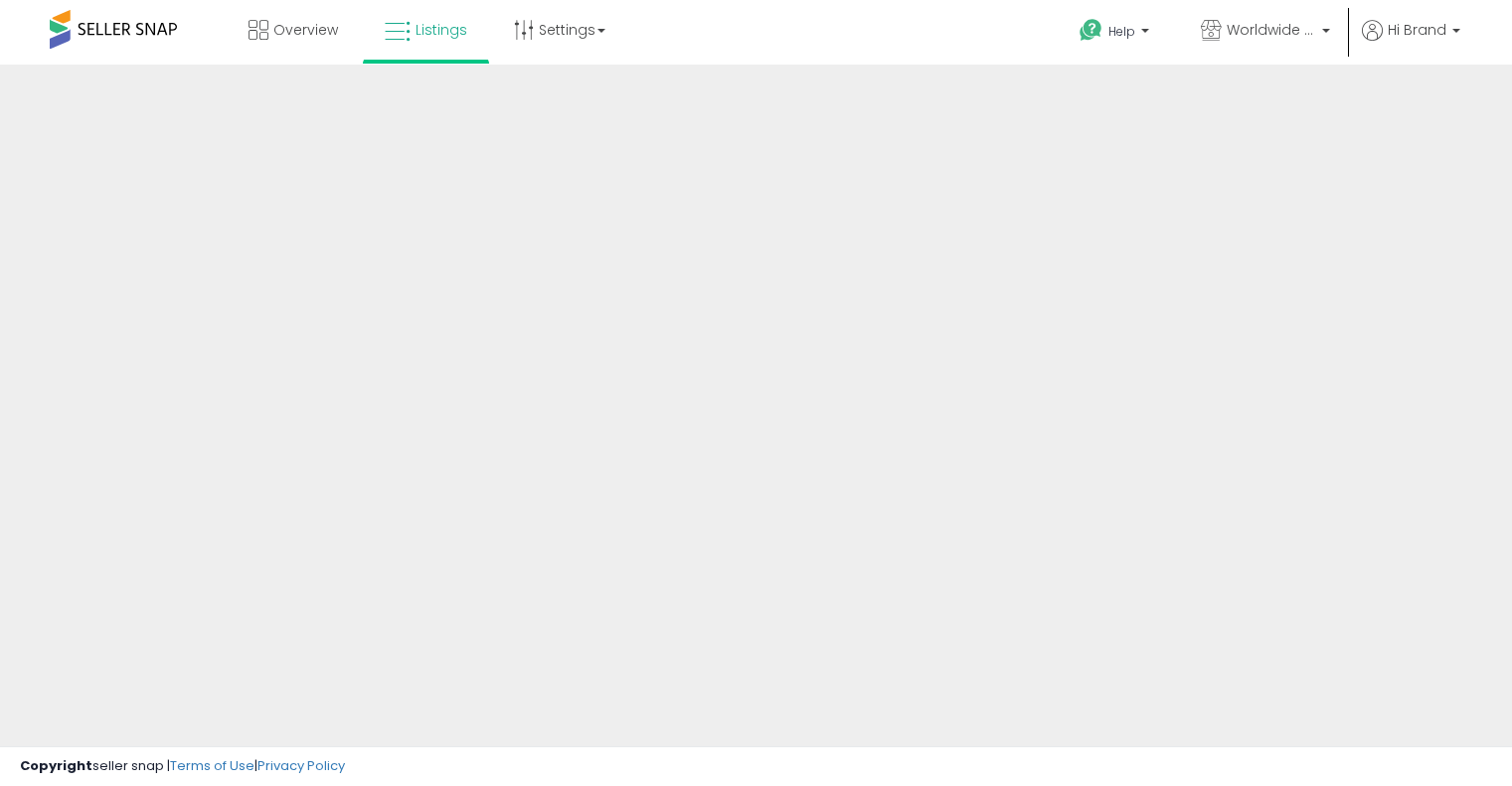 scroll, scrollTop: 0, scrollLeft: 0, axis: both 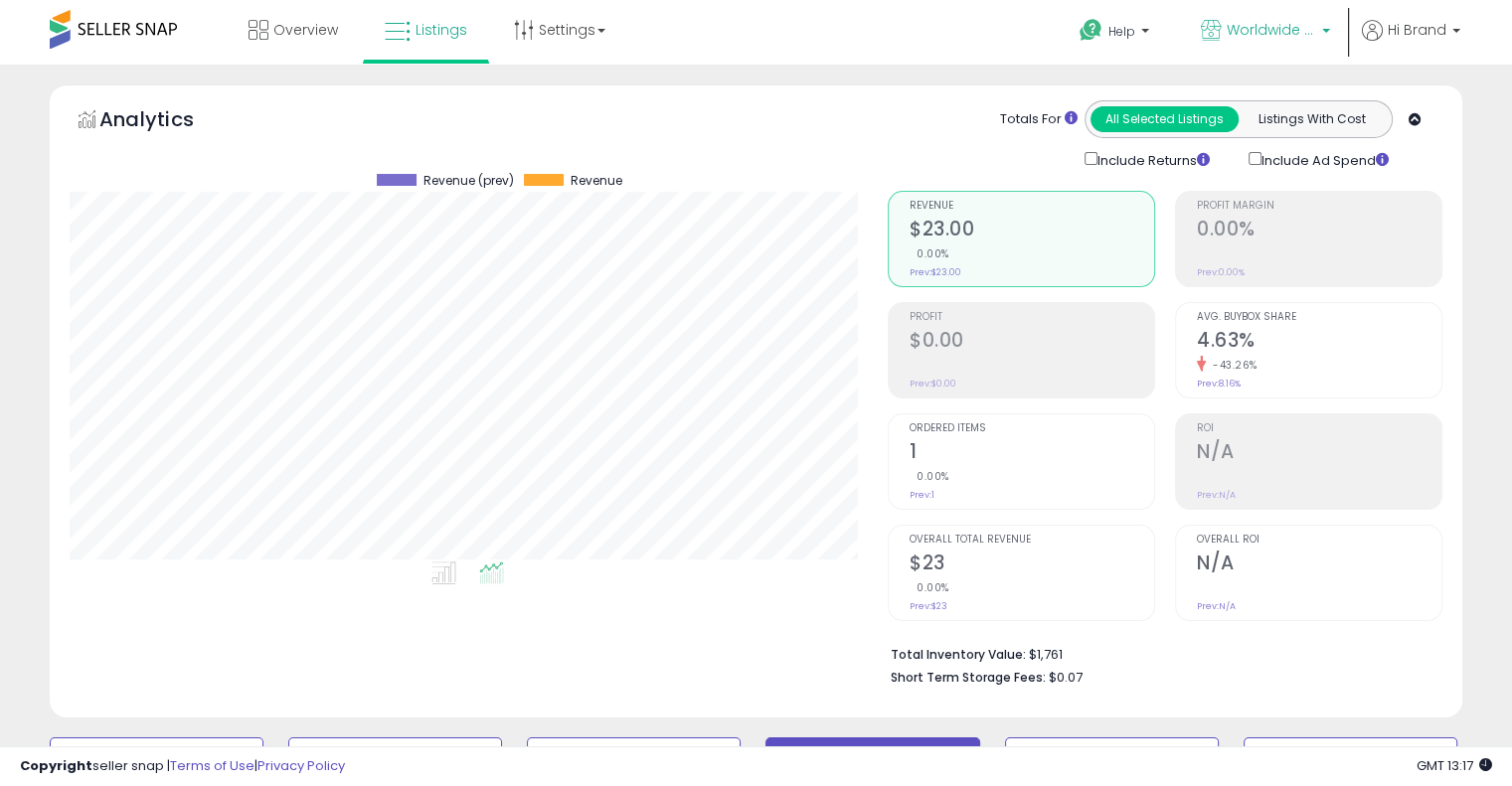 click on "Worldwide Nutrition" at bounding box center (1265, 32) 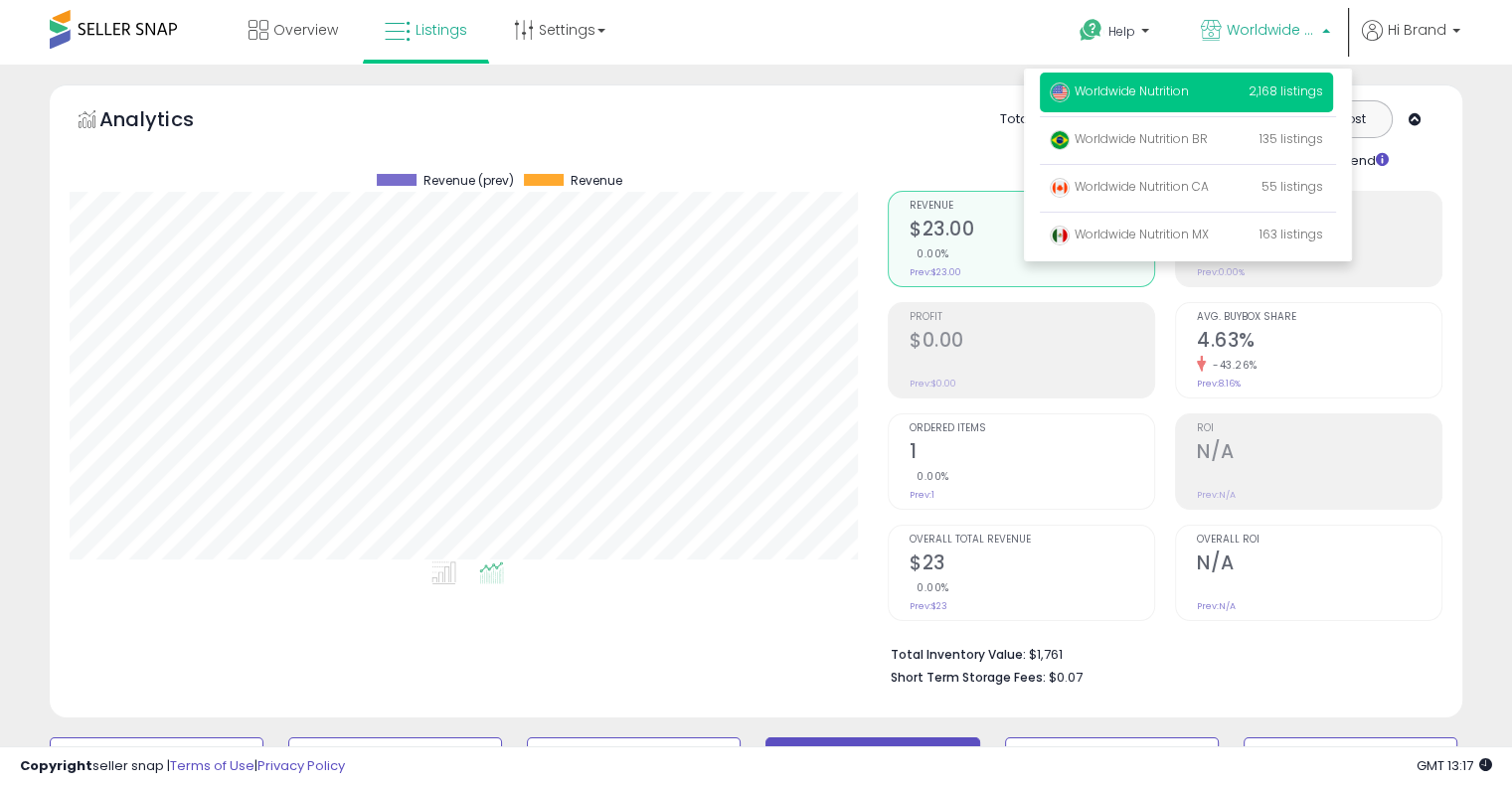 click on "Worldwide Nutrition" at bounding box center (1271, 30) 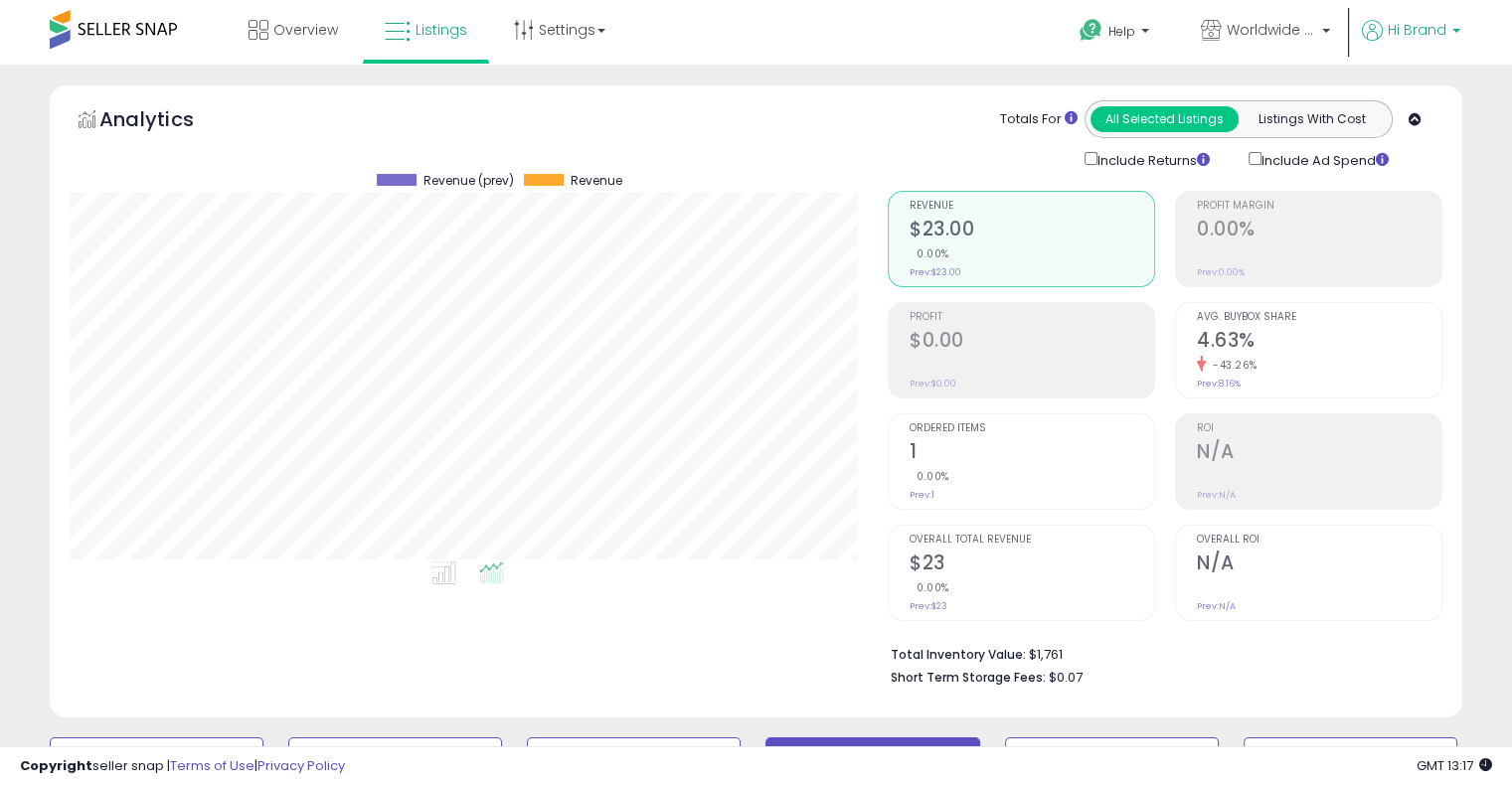 click on "Hi Brand" at bounding box center [1417, 30] 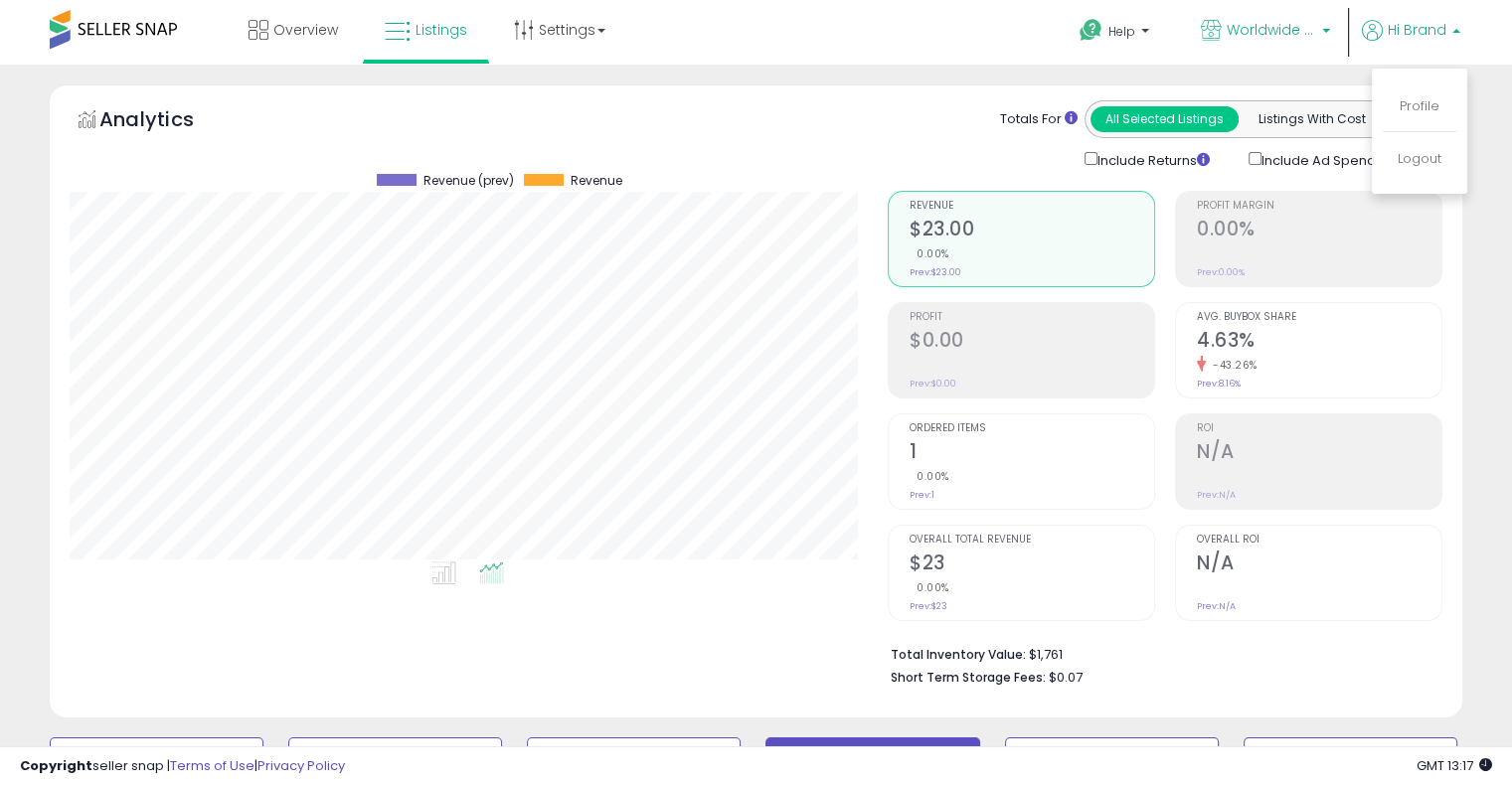 click on "Worldwide Nutrition" at bounding box center (1271, 30) 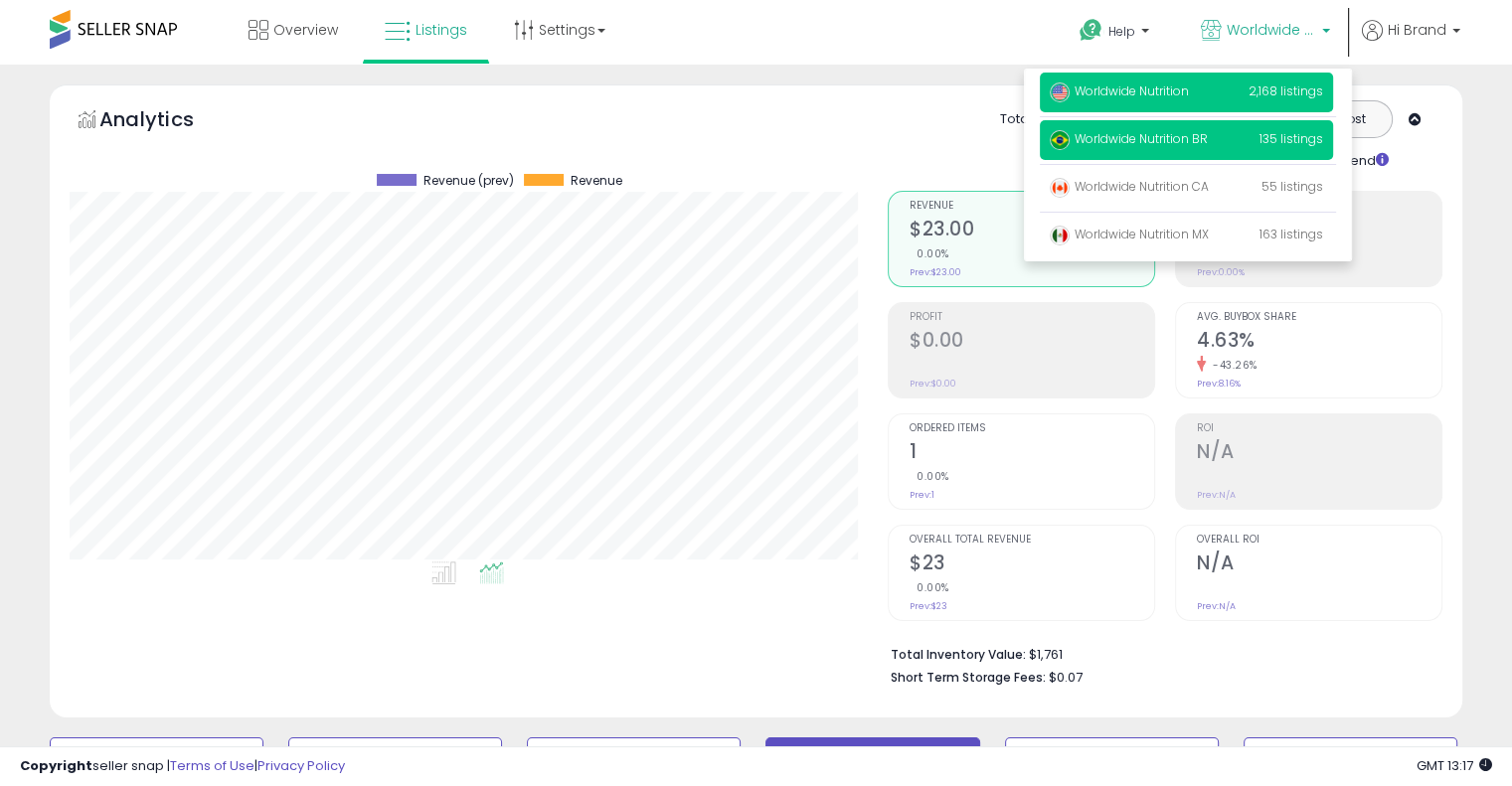 click at bounding box center [1060, 92] 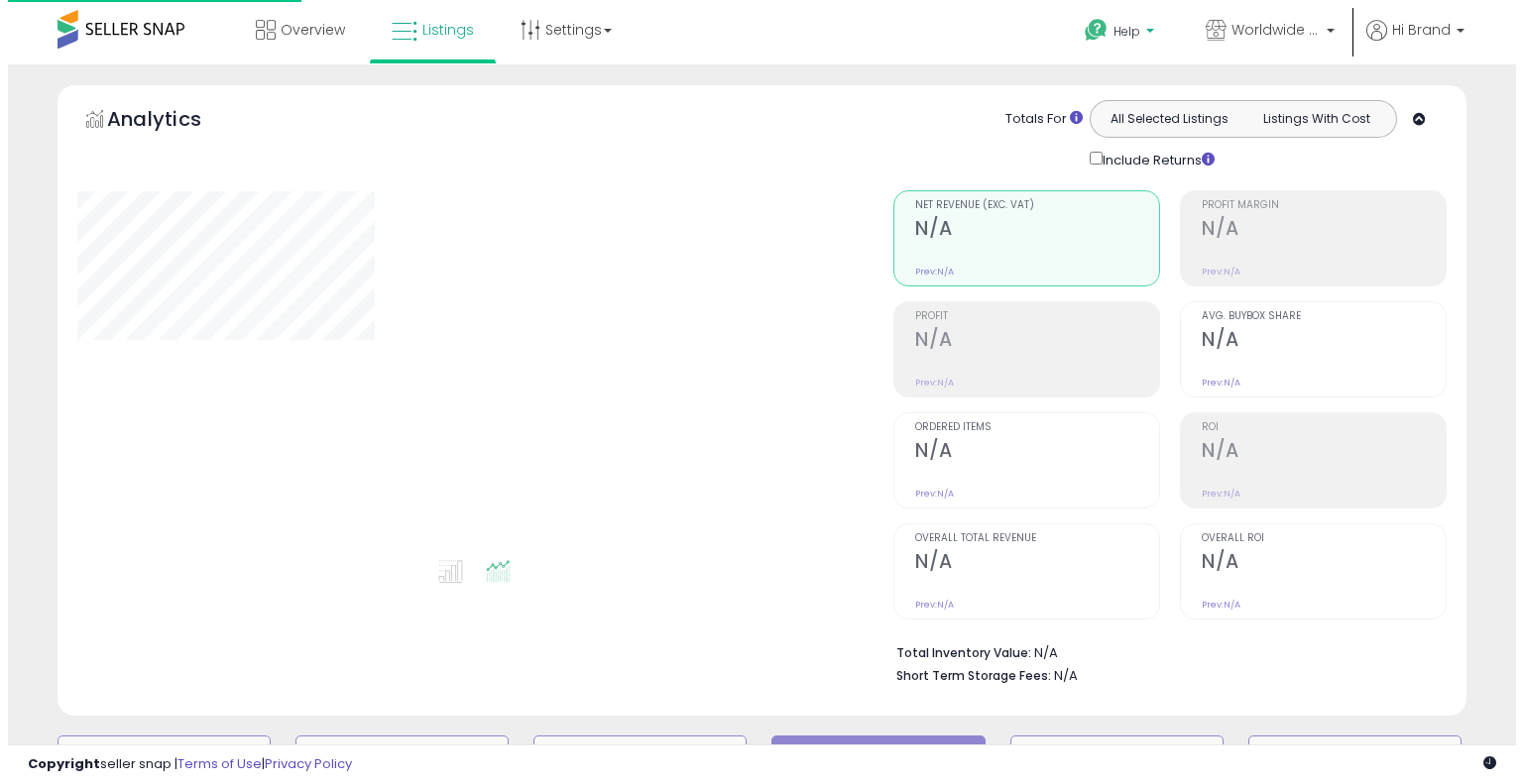 scroll, scrollTop: 0, scrollLeft: 0, axis: both 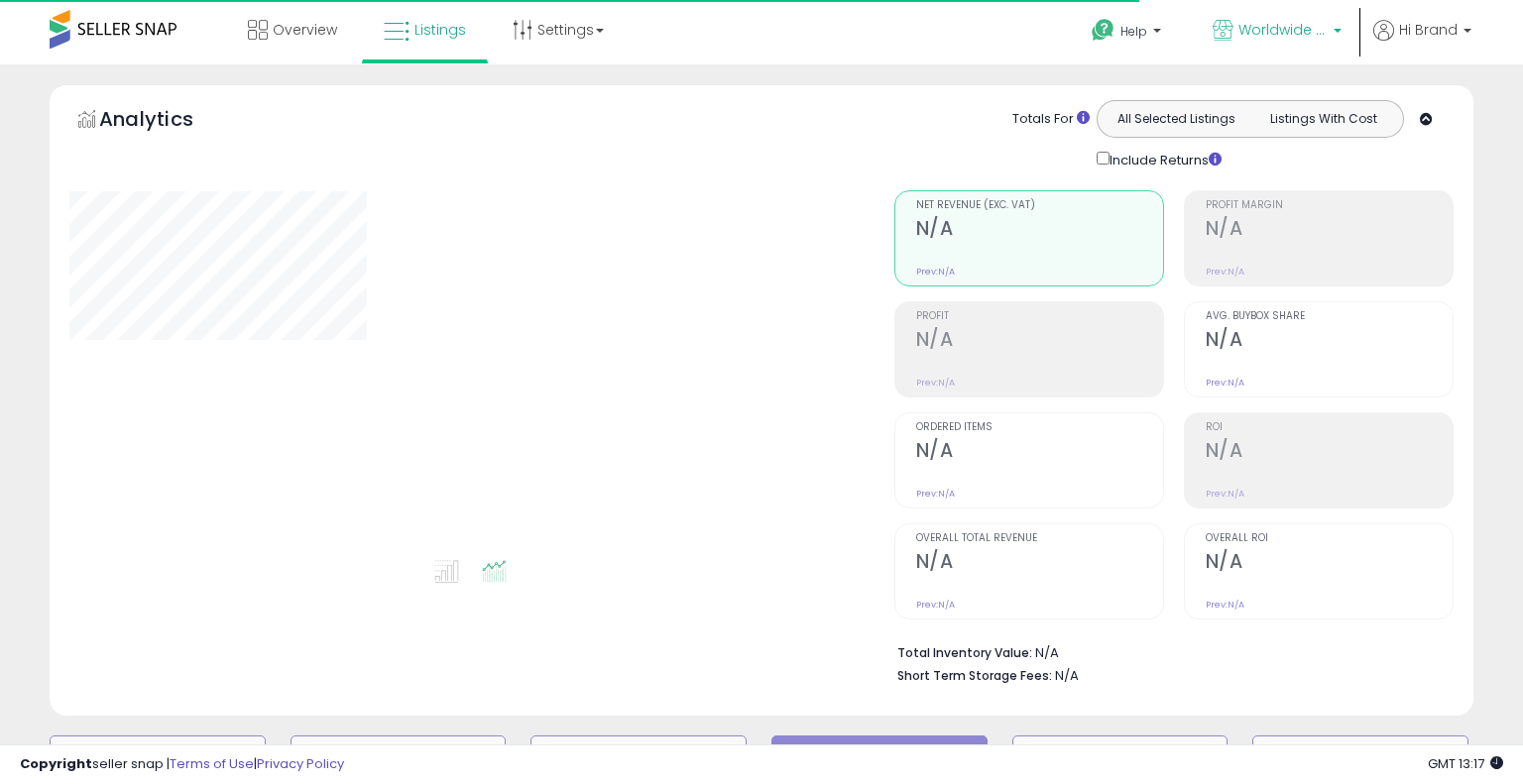 click on "Worldwide Nutrition BR" at bounding box center [1283, 30] 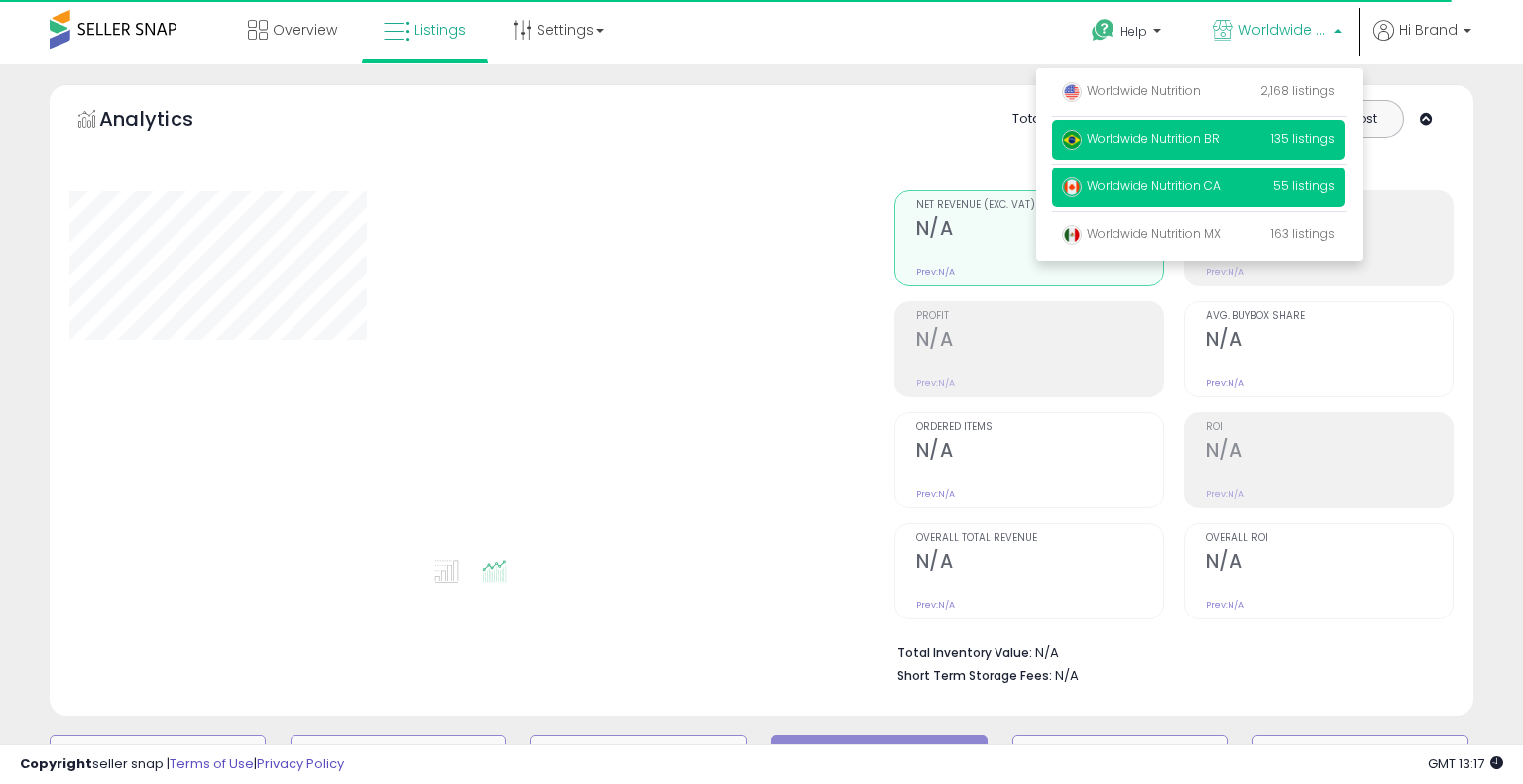 click on "Worldwide Nutrition CA" at bounding box center [1131, 90] 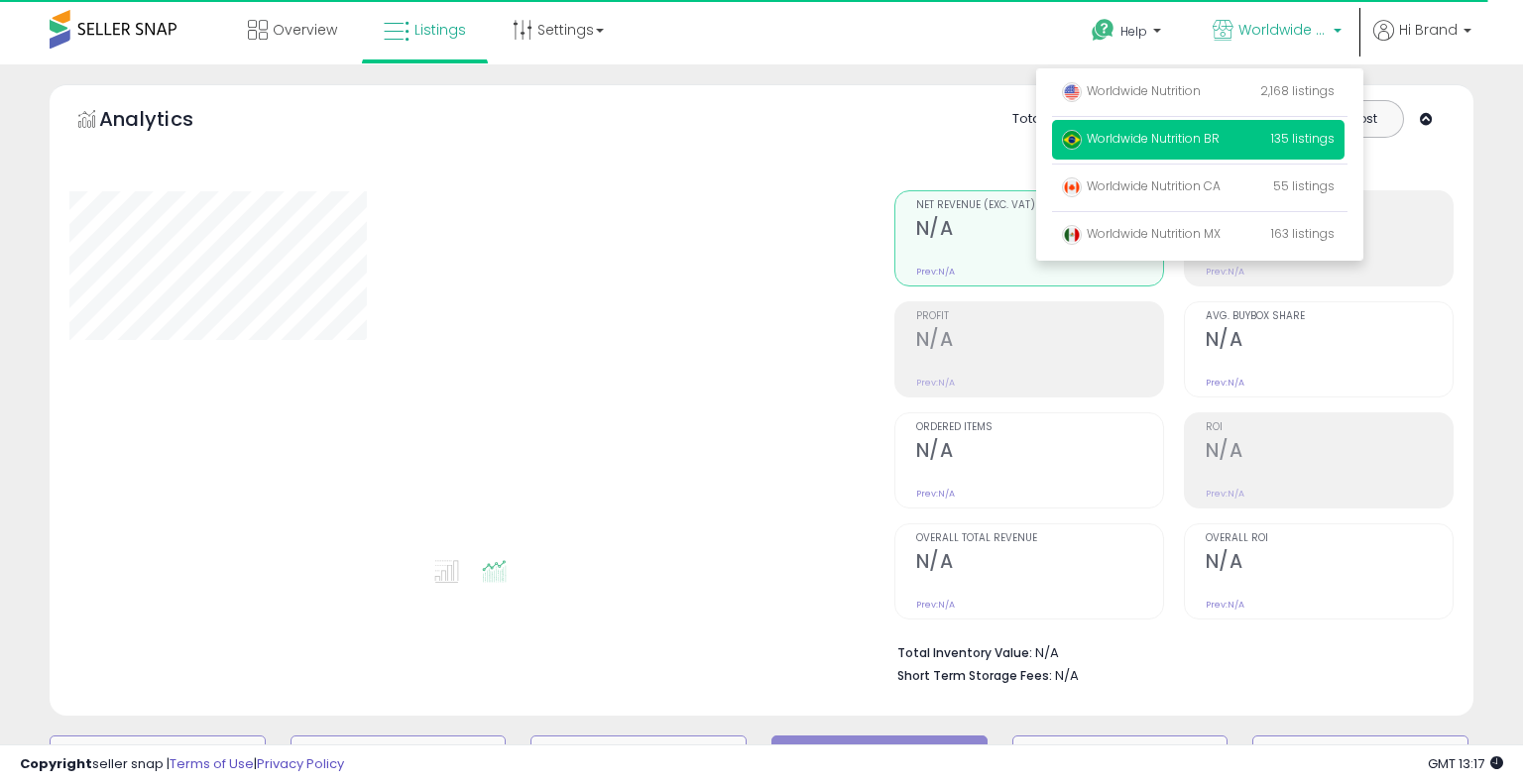 click on "Worldwide Nutrition BR" at bounding box center (1283, 30) 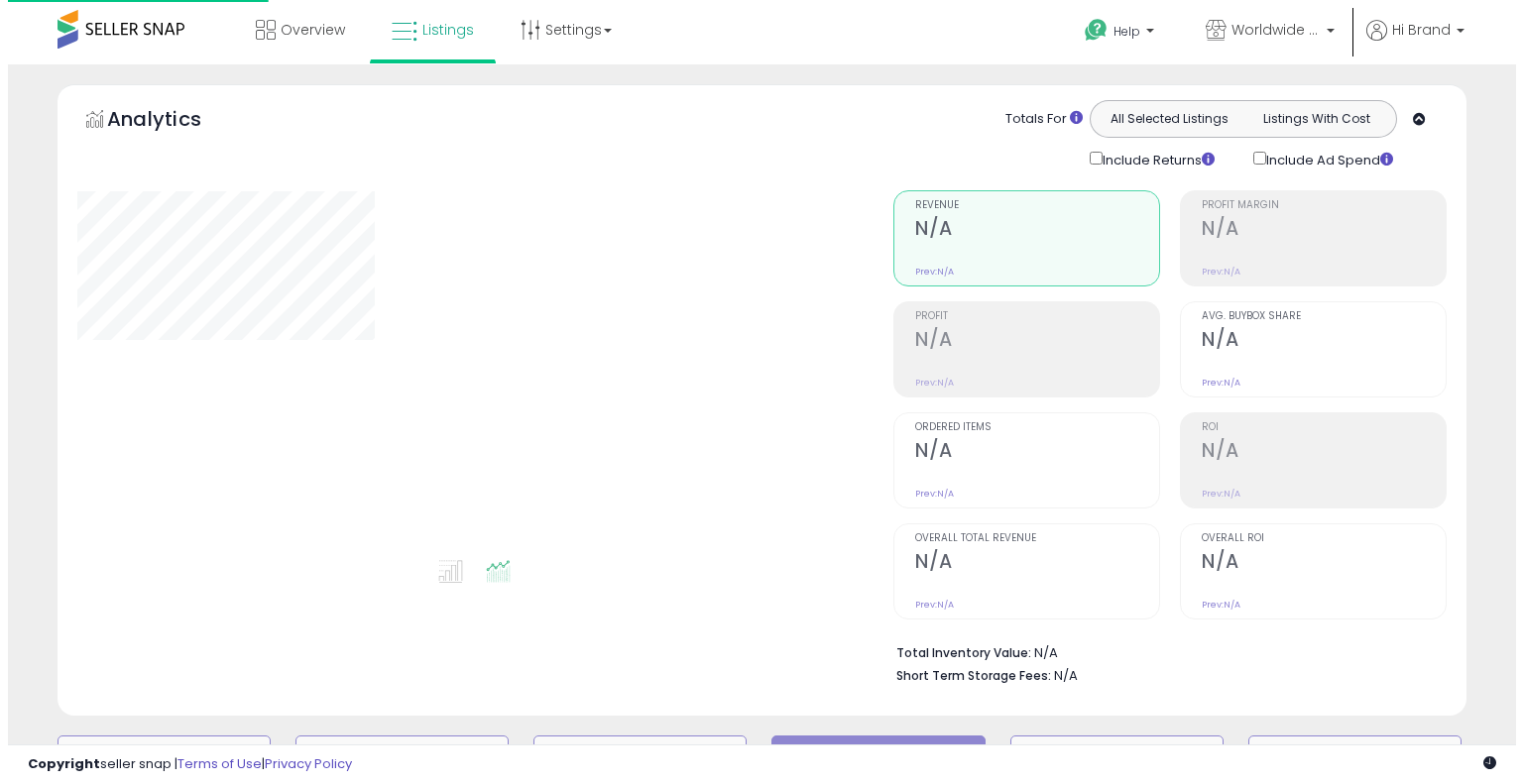 scroll, scrollTop: 0, scrollLeft: 0, axis: both 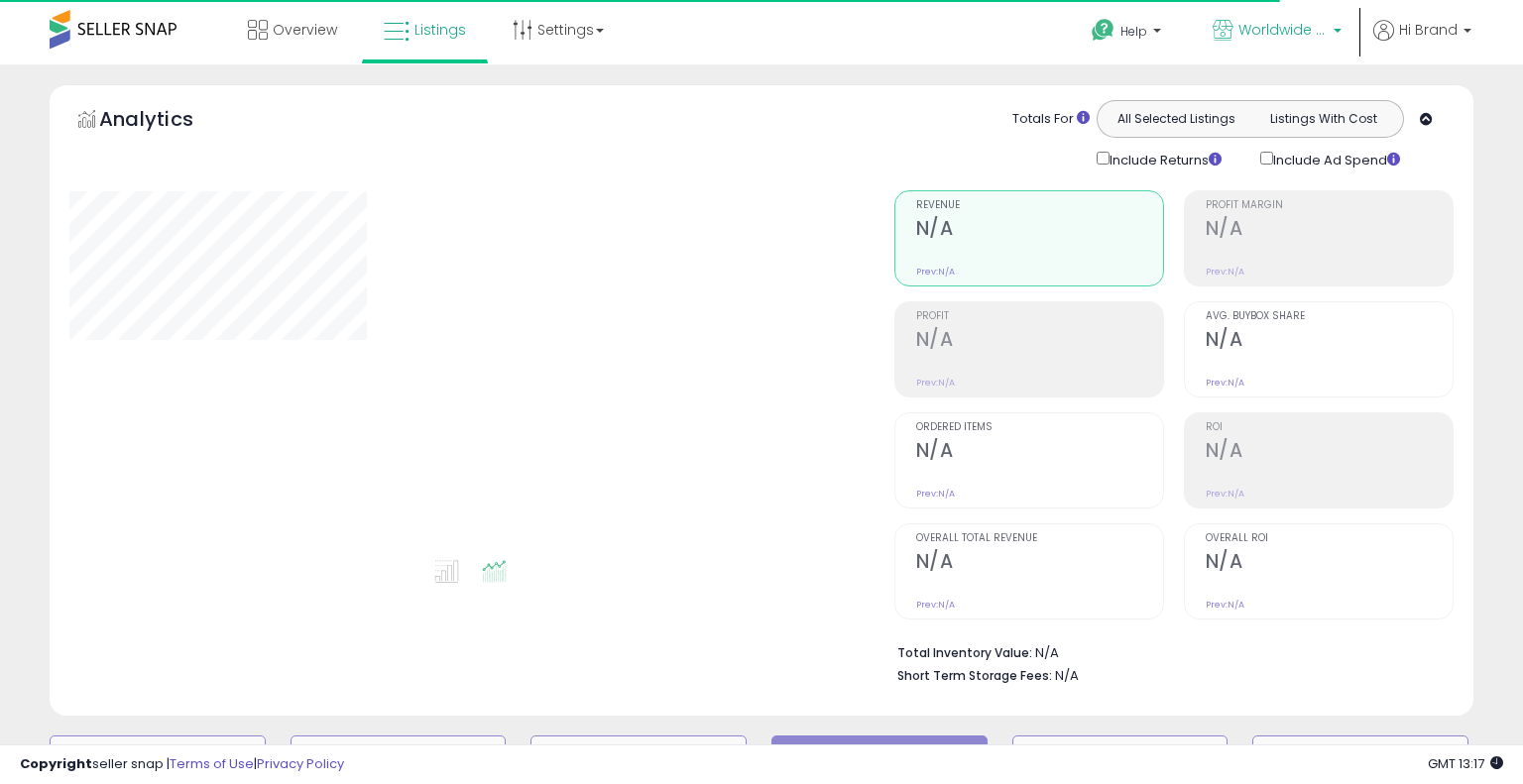 click on "Worldwide Nutrition CA" at bounding box center [1283, 30] 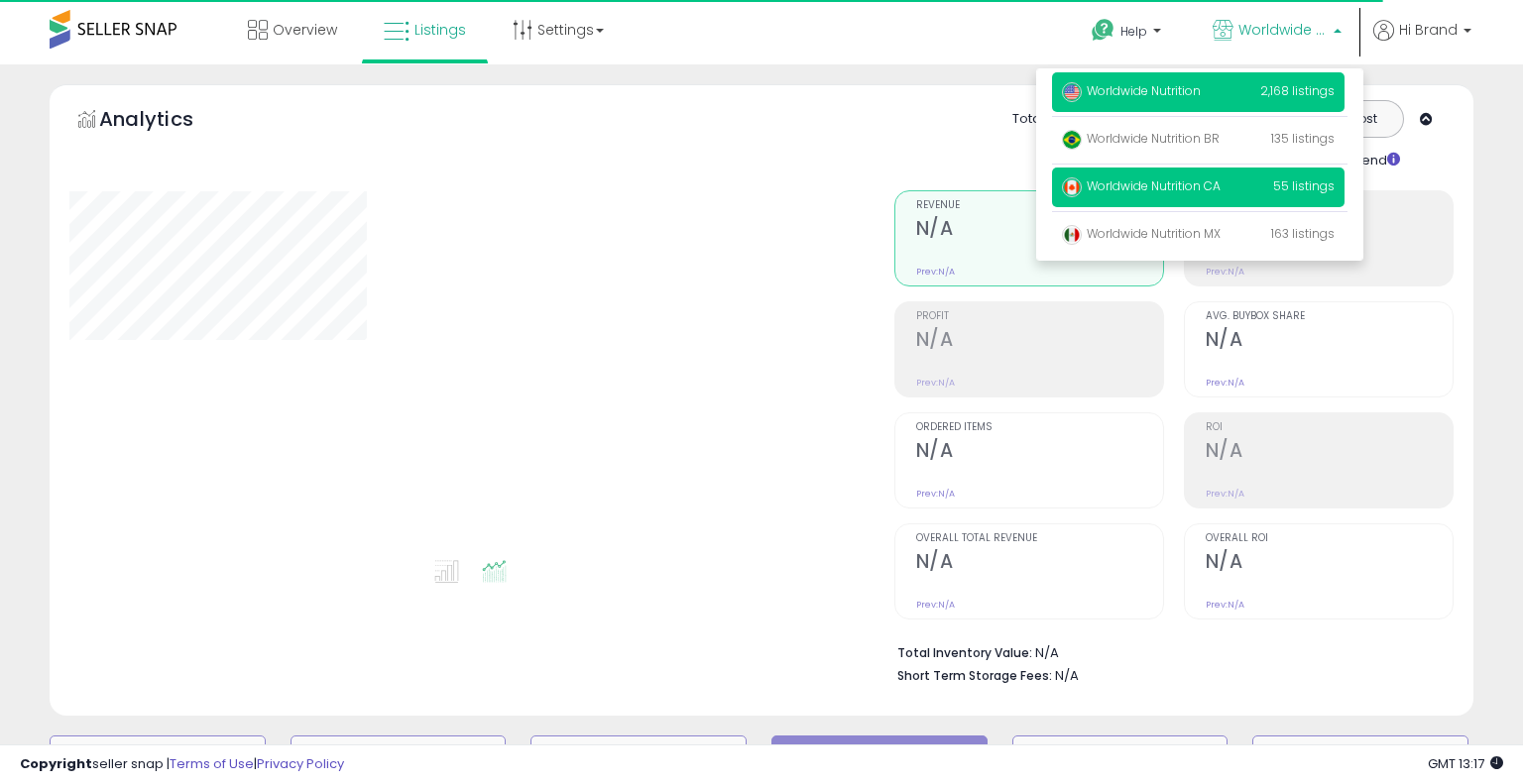 click on "Worldwide Nutrition" at bounding box center [1131, 90] 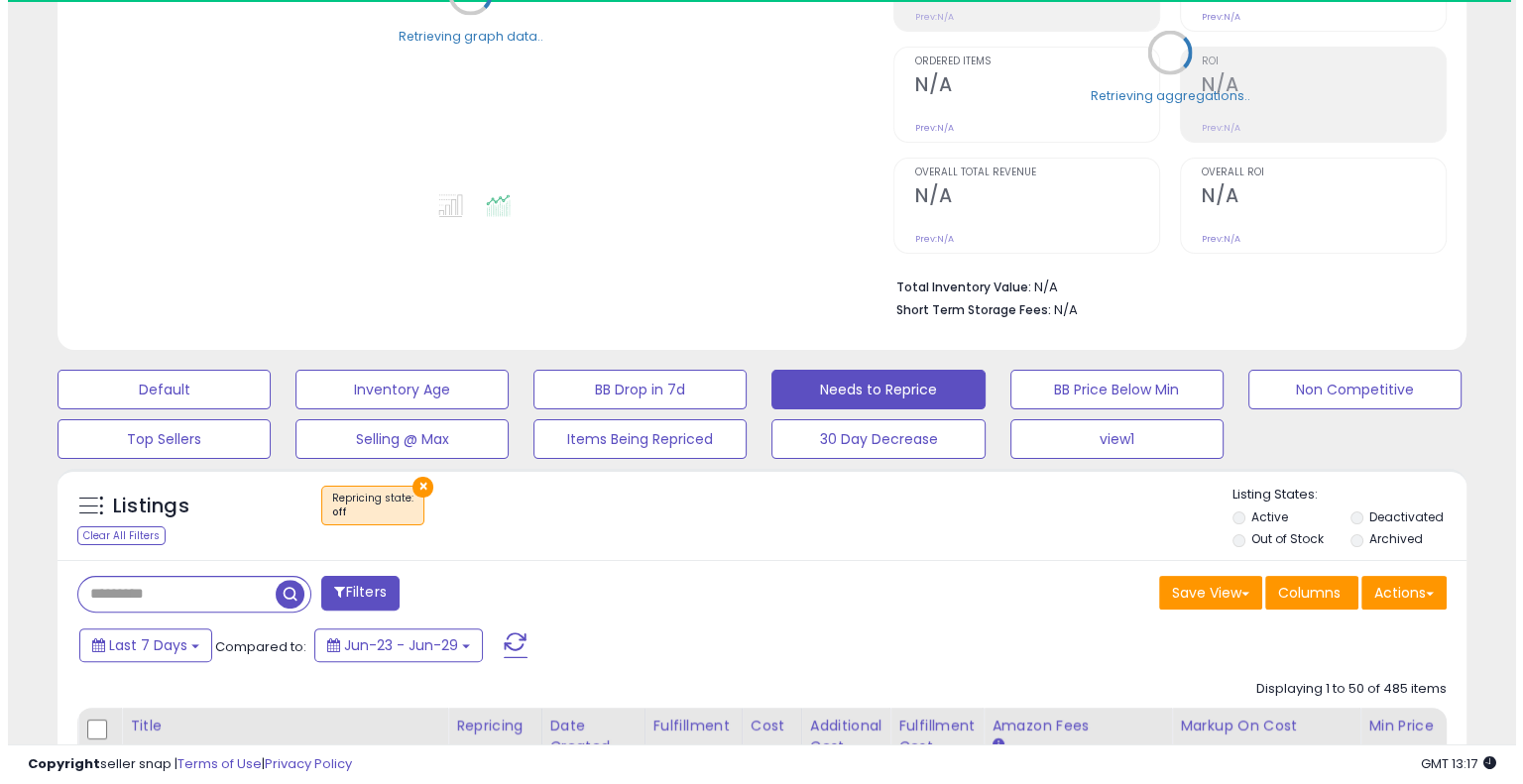scroll, scrollTop: 400, scrollLeft: 0, axis: vertical 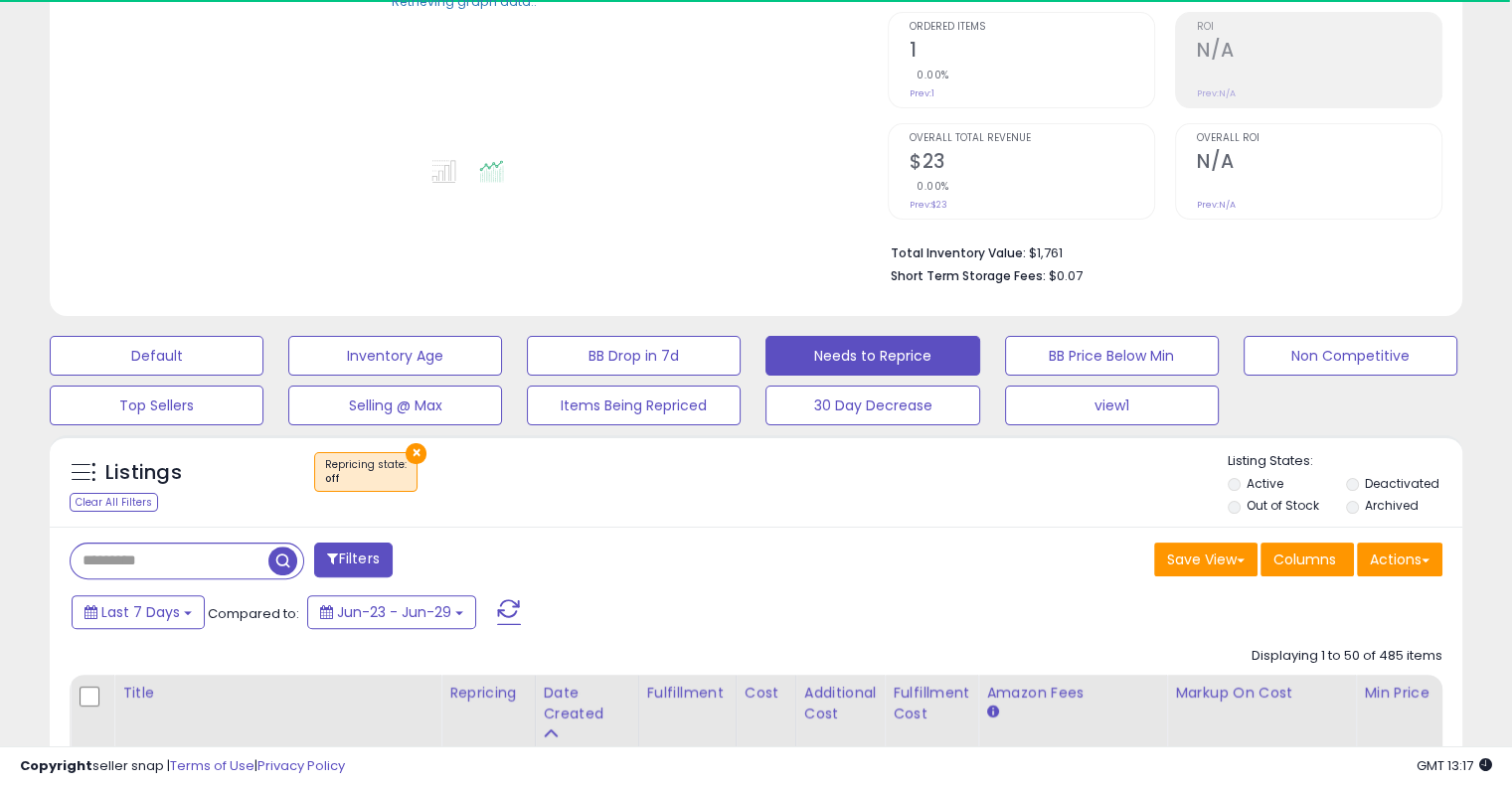 click on "Filters" at bounding box center (353, 559) 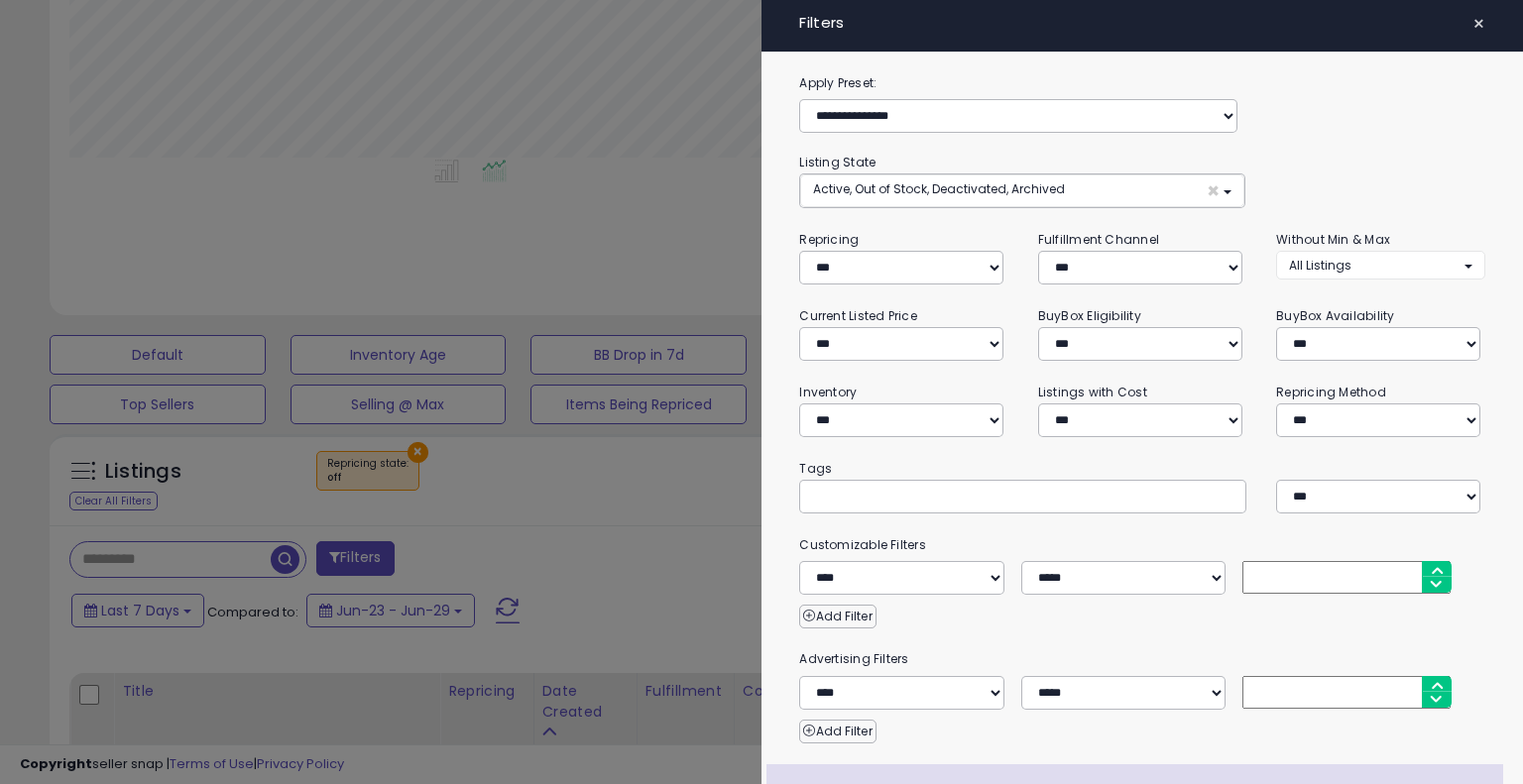 scroll, scrollTop: 990743, scrollLeft: 990712, axis: both 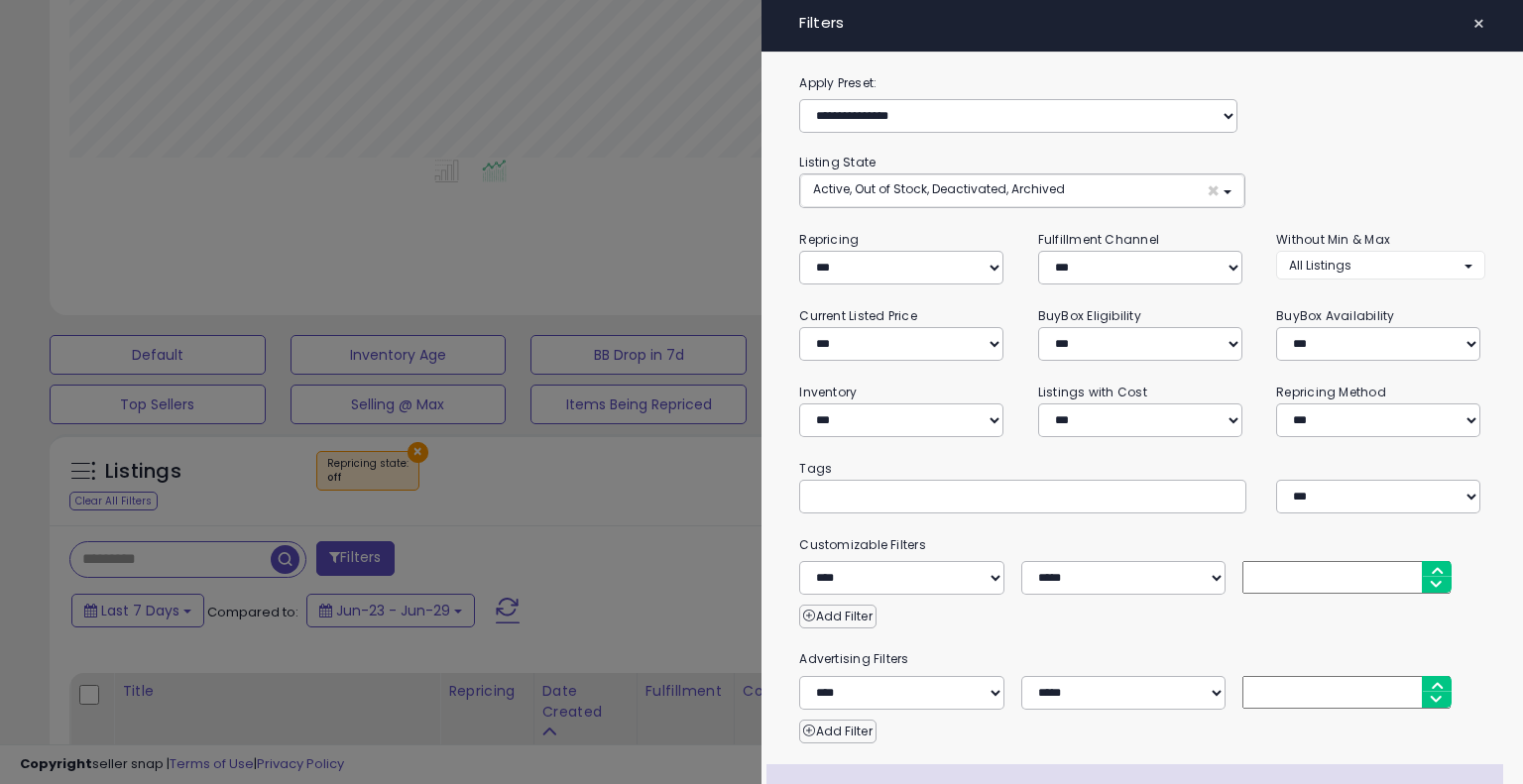 click at bounding box center [762, 392] 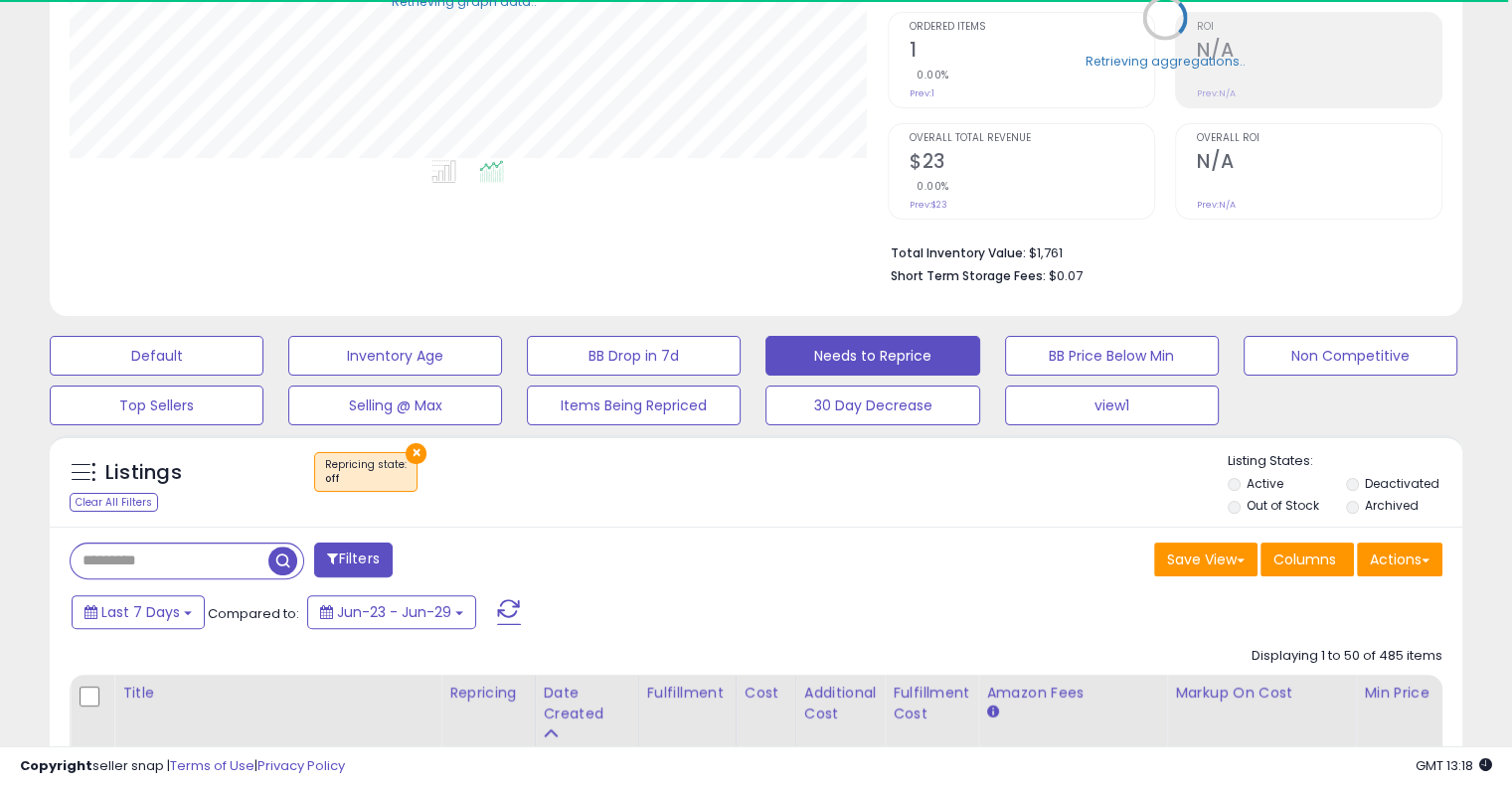 scroll, scrollTop: 406, scrollLeft: 817, axis: both 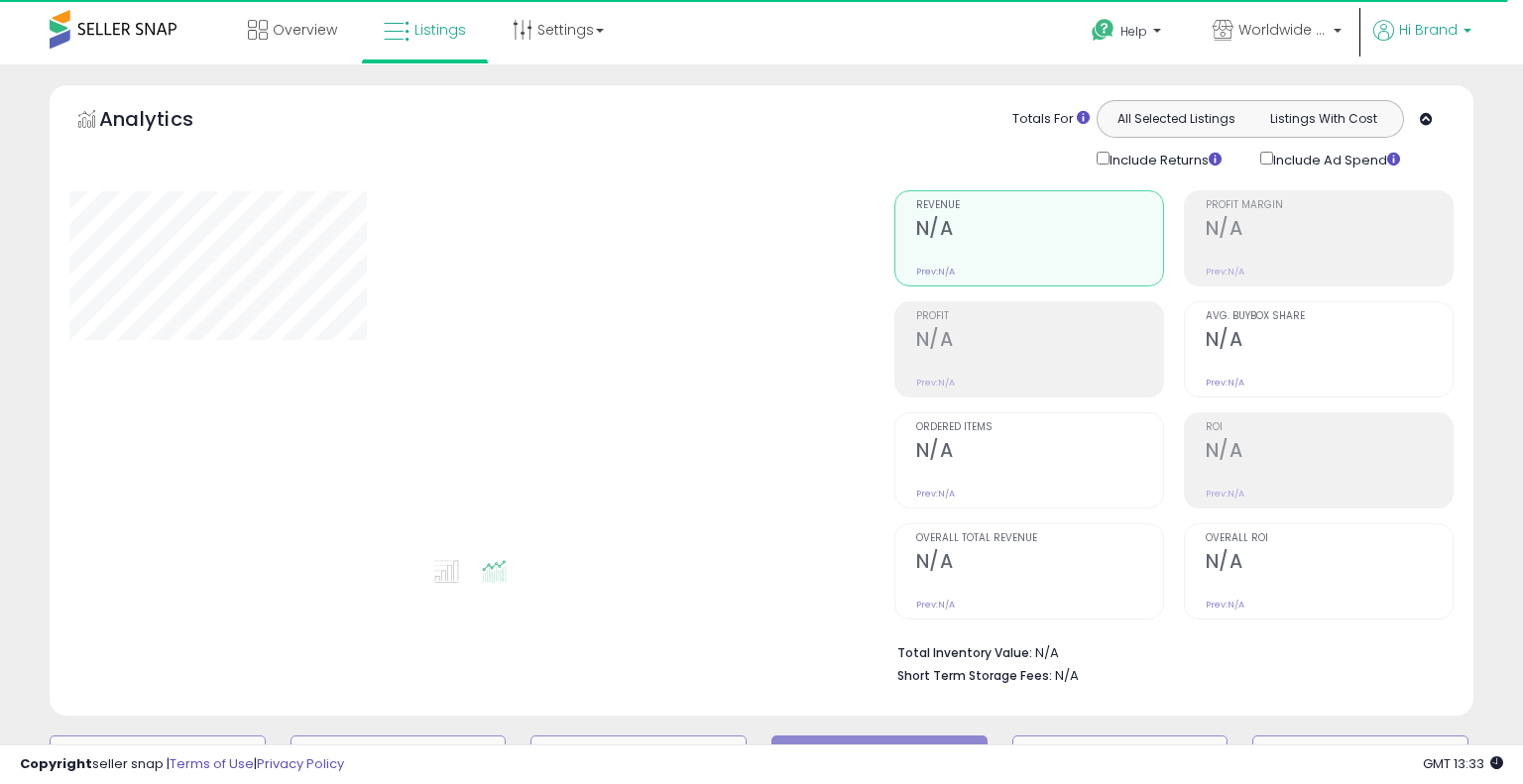 click on "Hi Brand" at bounding box center (1428, 30) 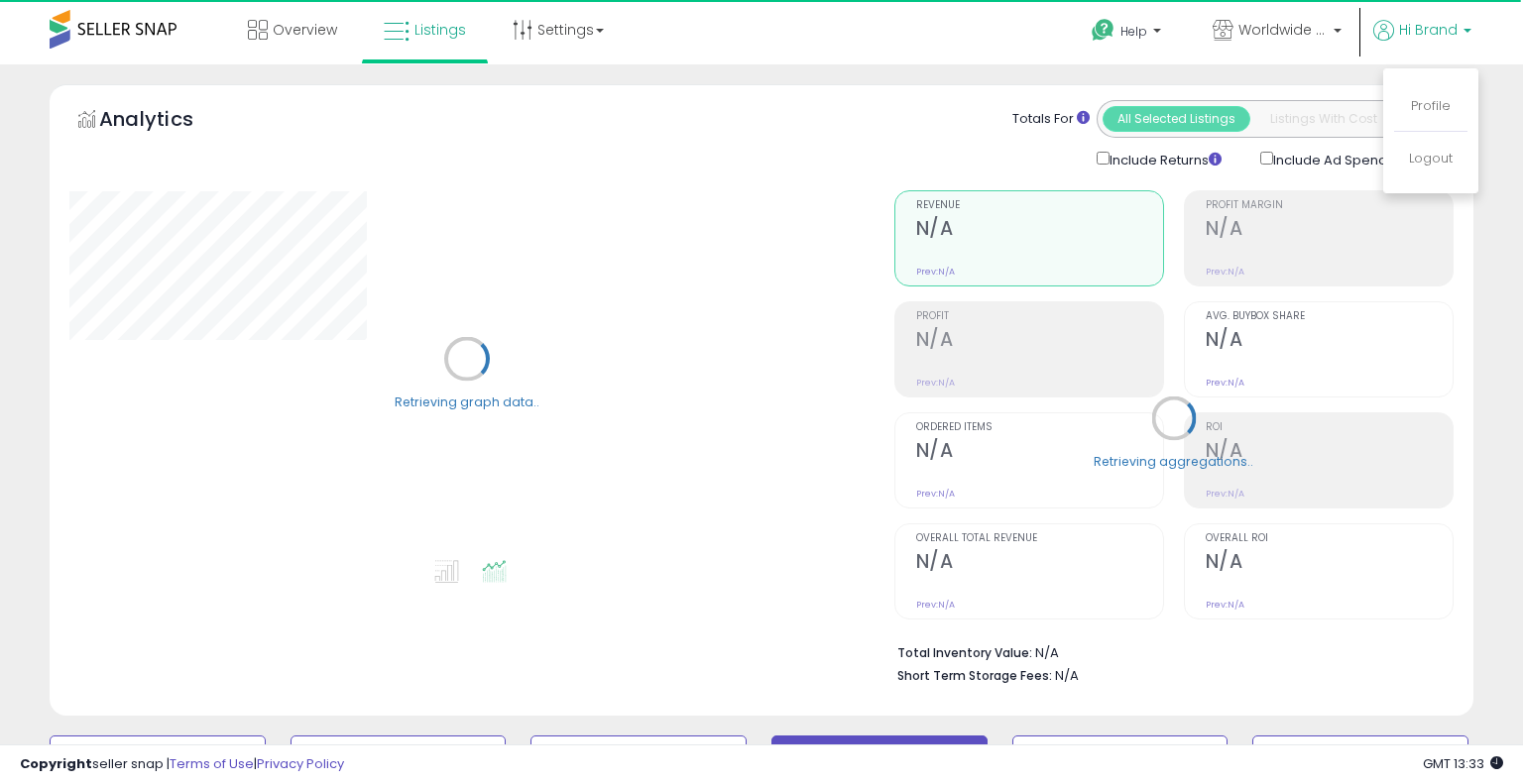 click on "Help
Contact Support
Search Knowledge Hub
Request a Feature
Hi Brand" at bounding box center (1241, 42) 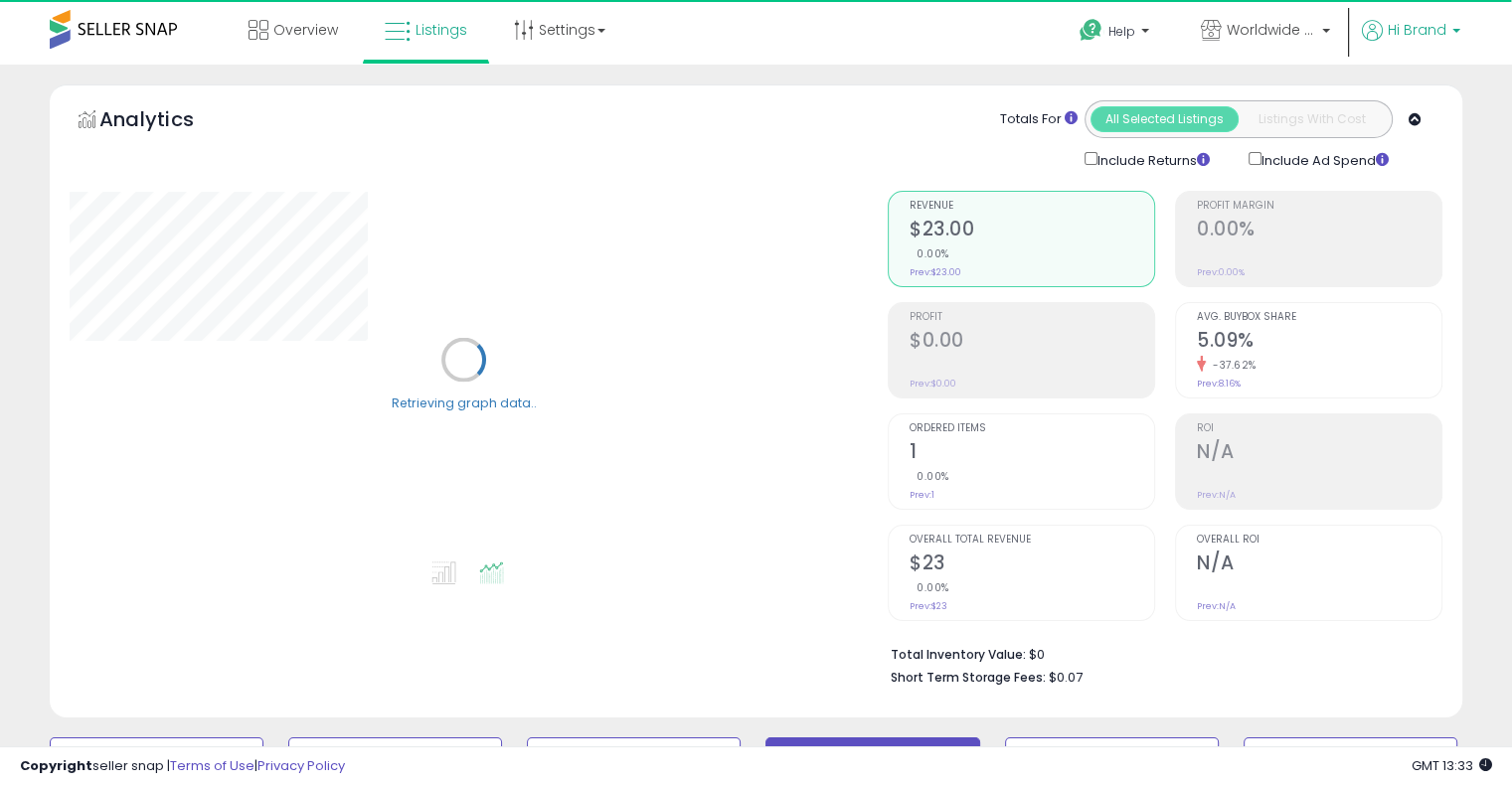 click at bounding box center (1456, 36) 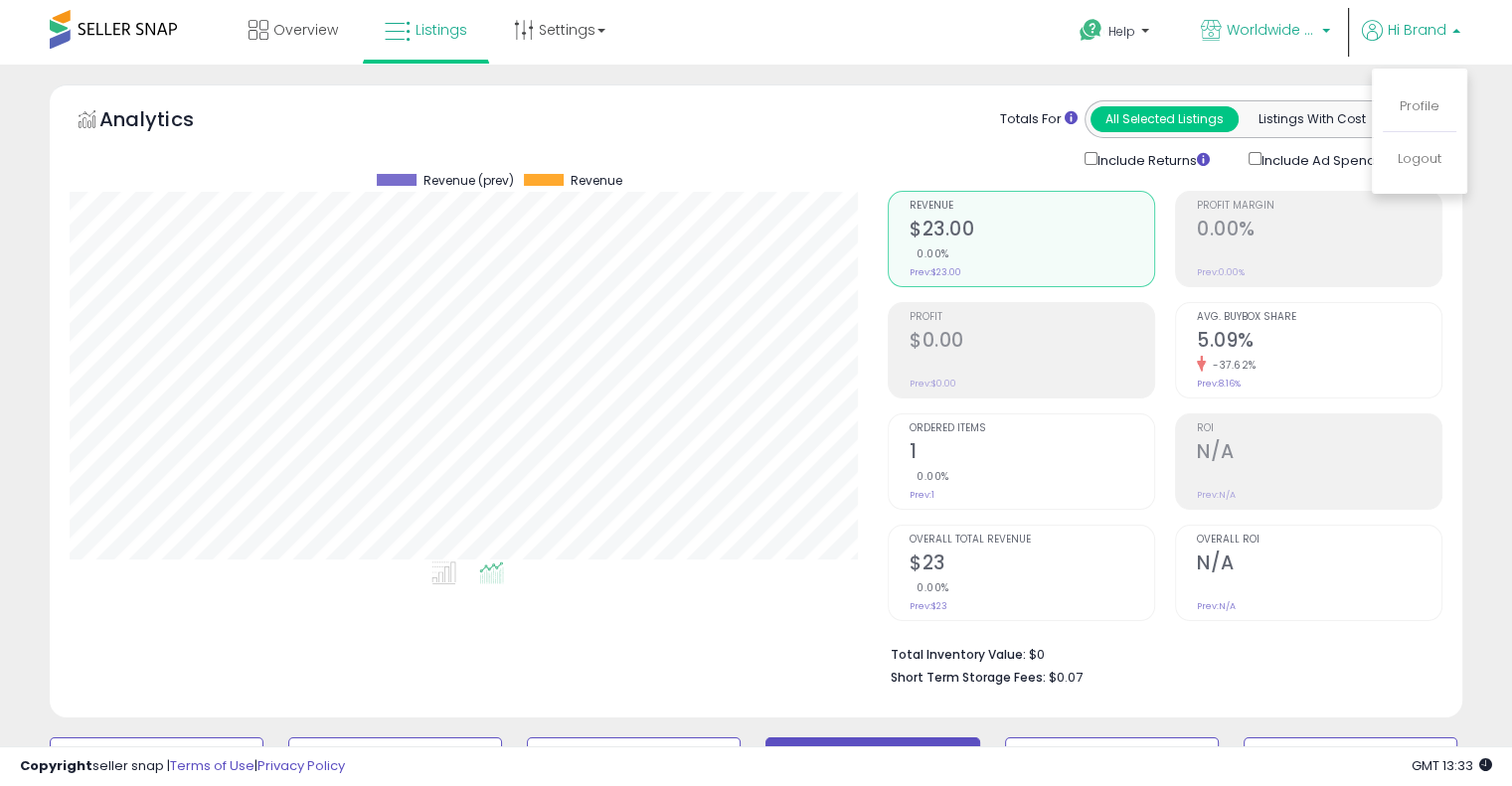 scroll, scrollTop: 993270, scrollLeft: 993264, axis: both 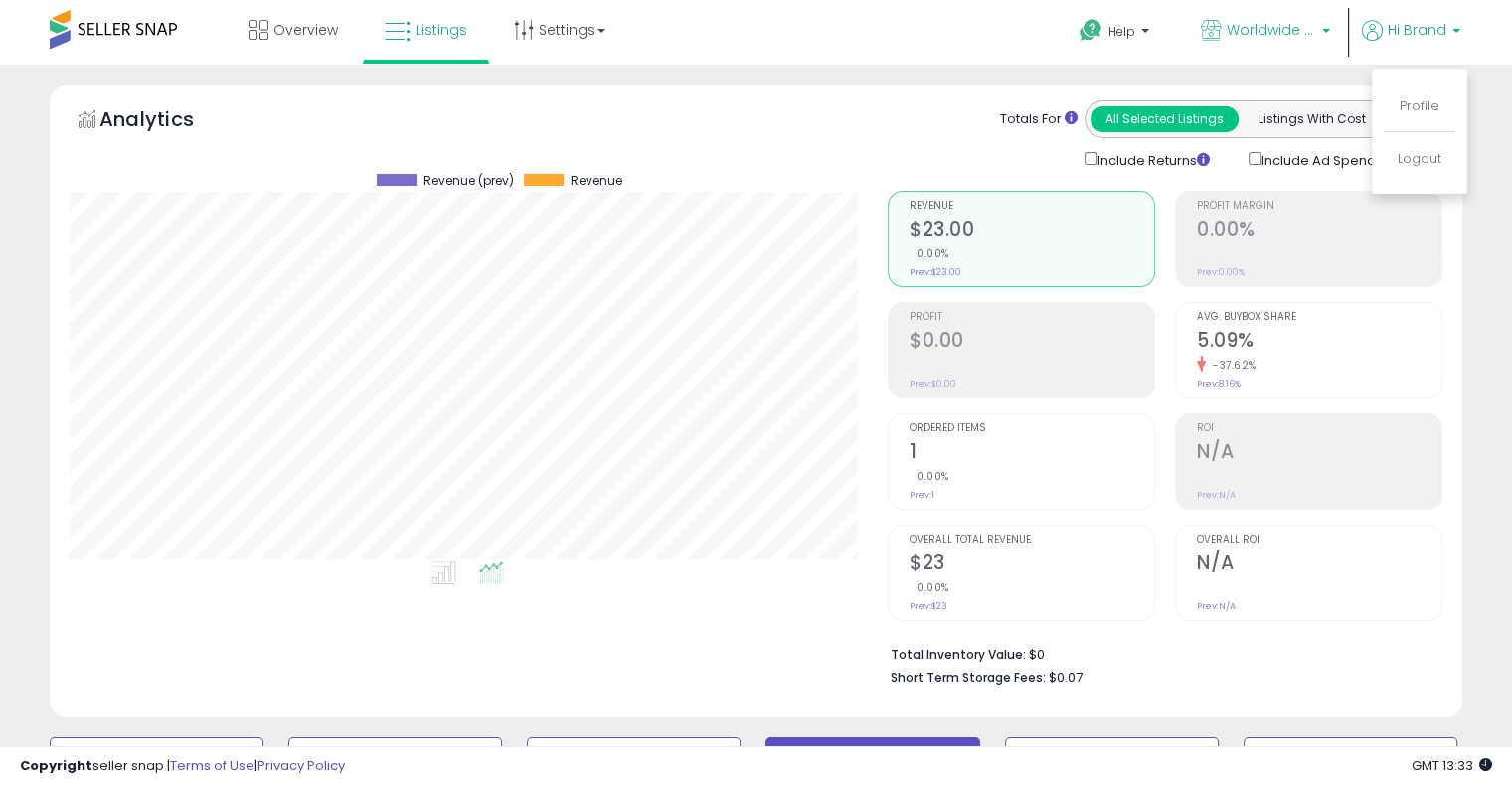 click on "Worldwide Nutrition" at bounding box center [1271, 30] 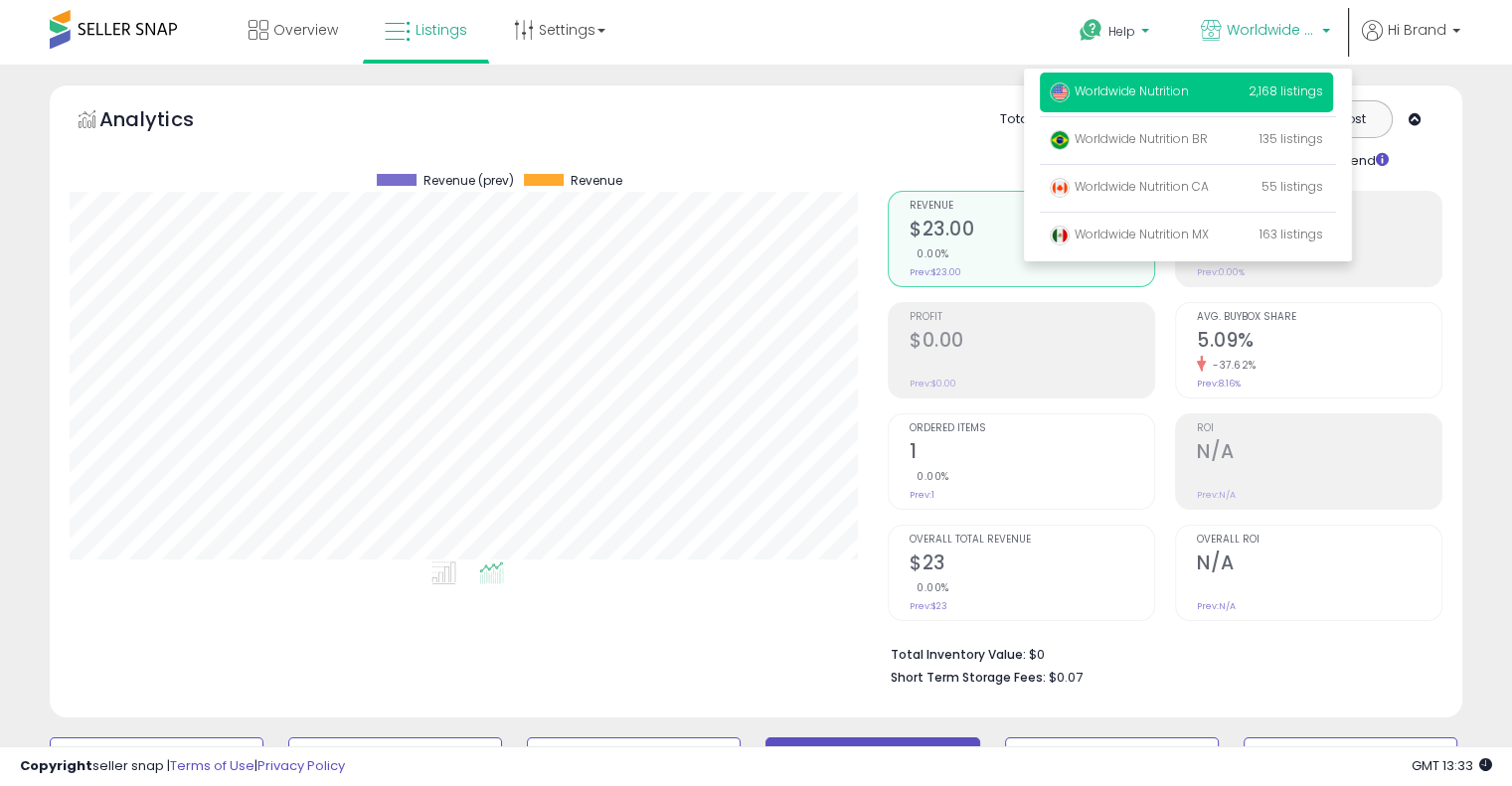 click on "Help" at bounding box center [1116, 34] 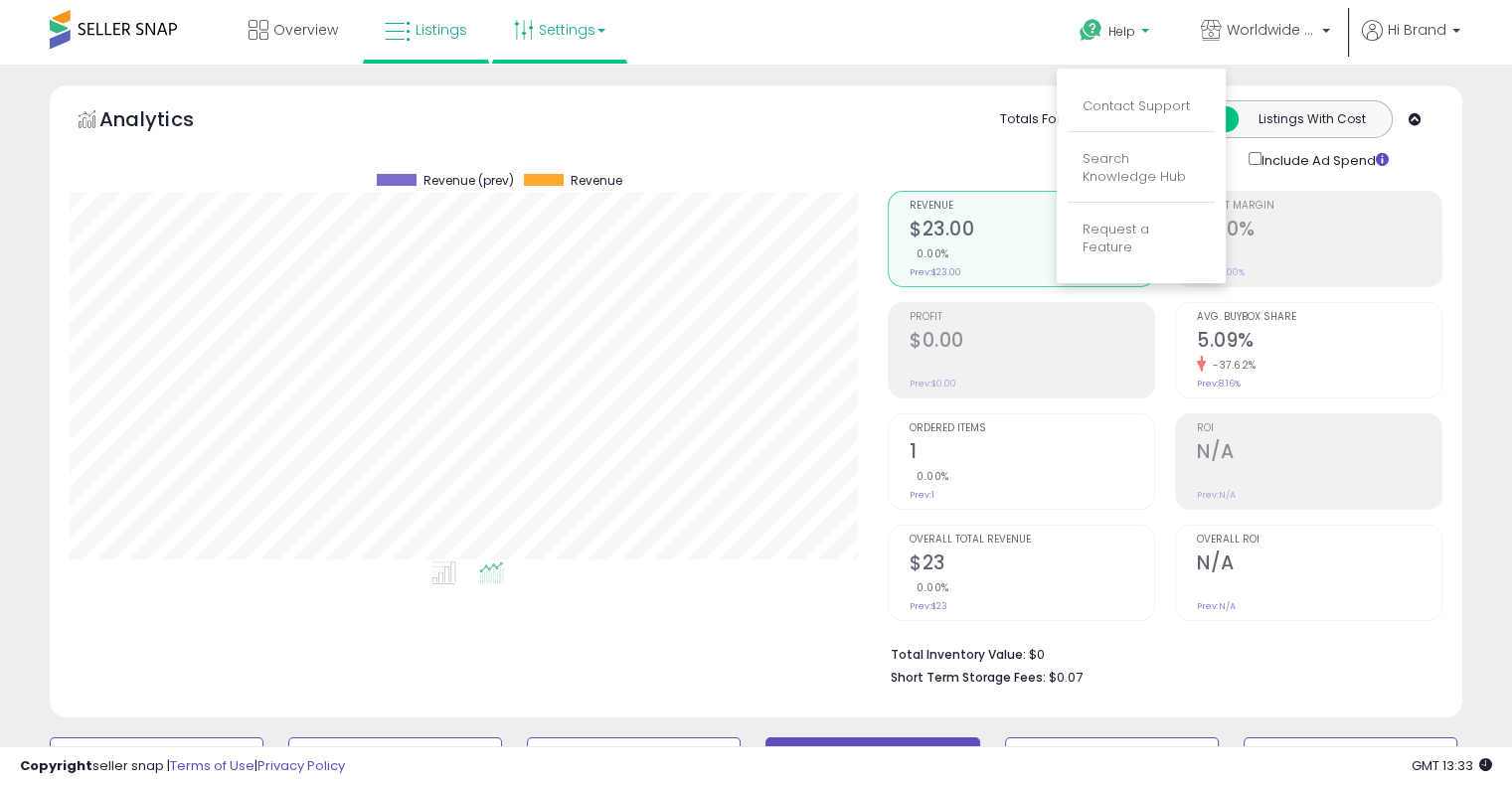 click on "Settings" at bounding box center [560, 30] 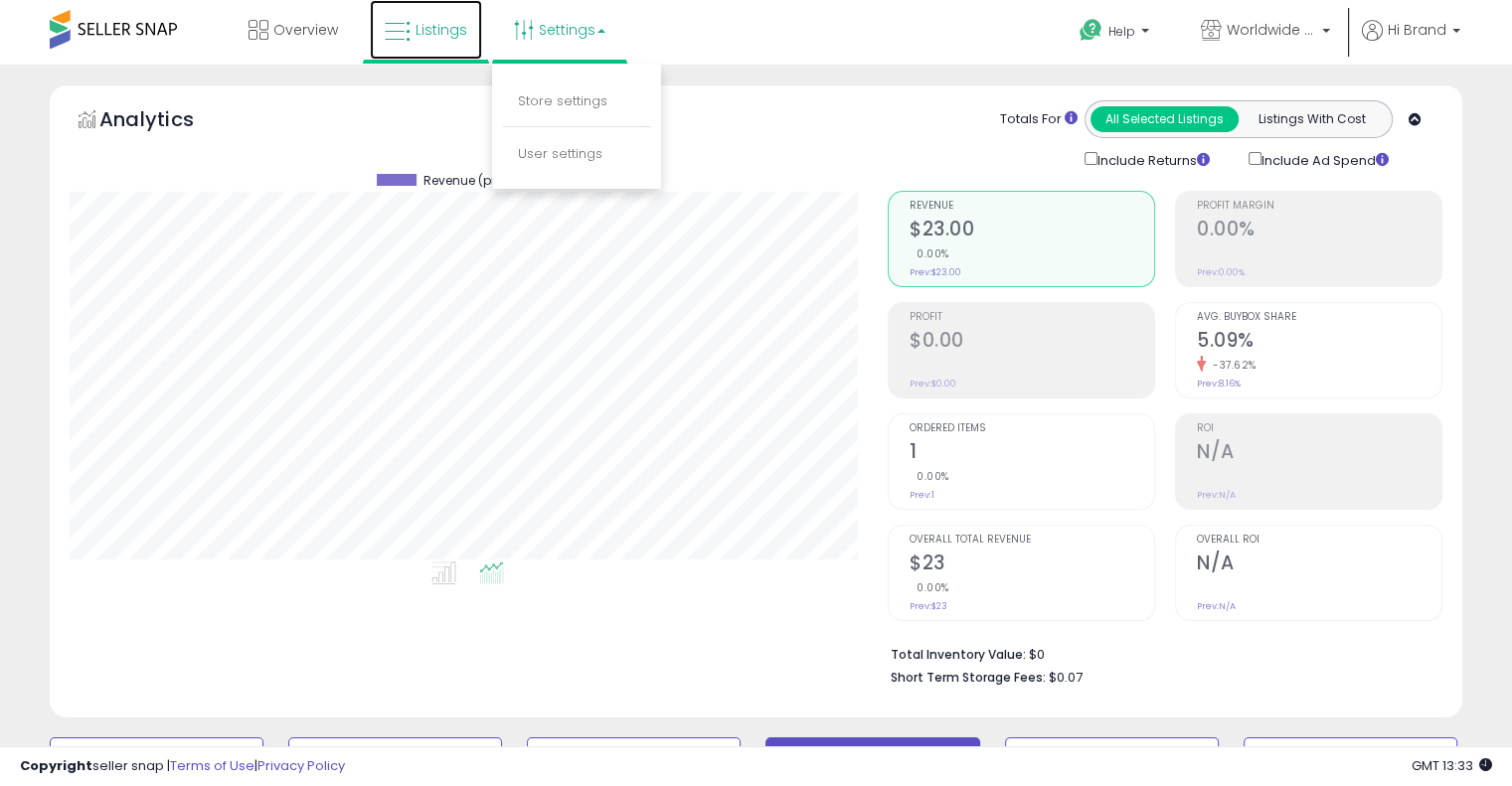click on "Listings" at bounding box center [441, 30] 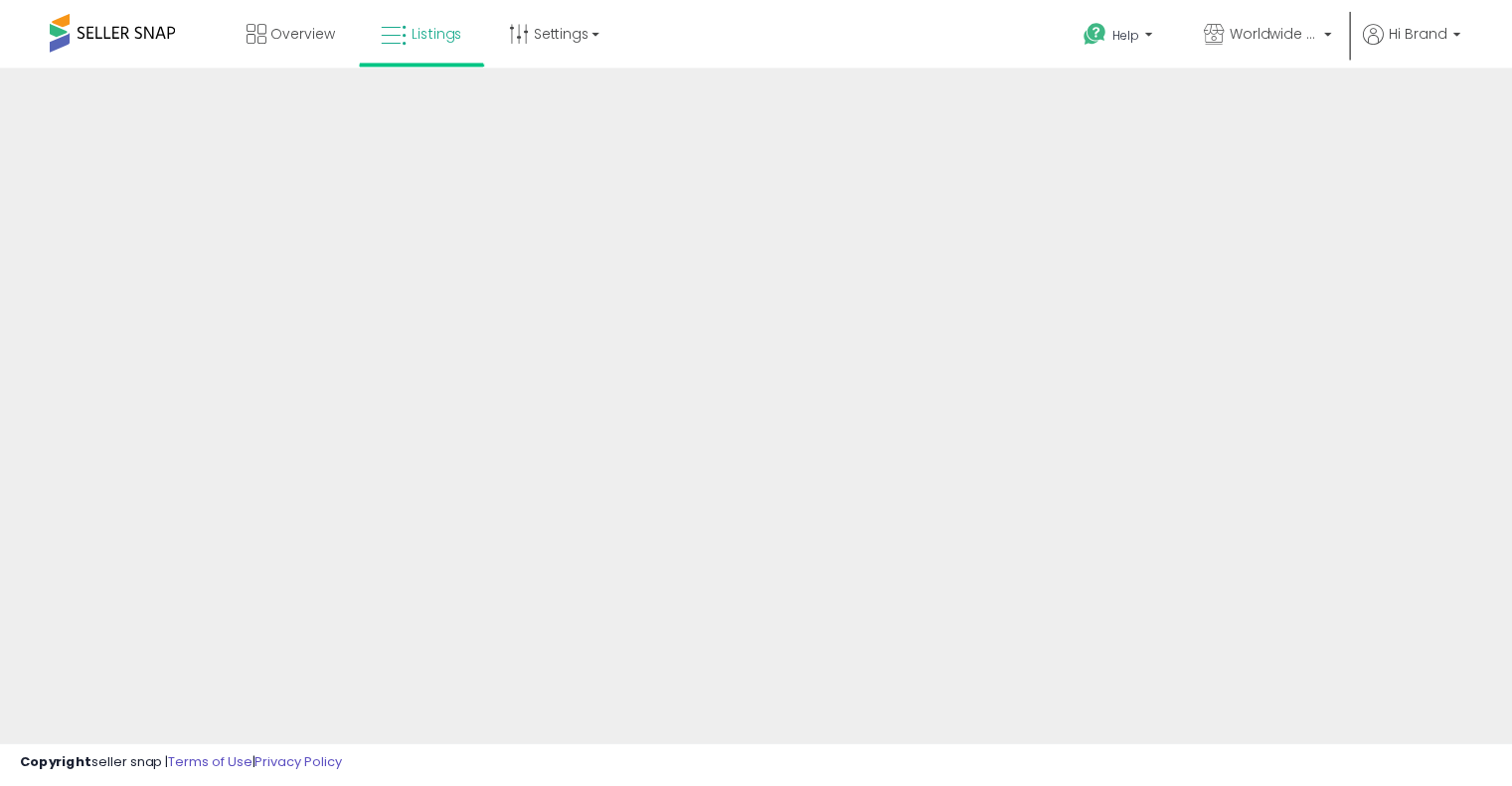 scroll, scrollTop: 0, scrollLeft: 0, axis: both 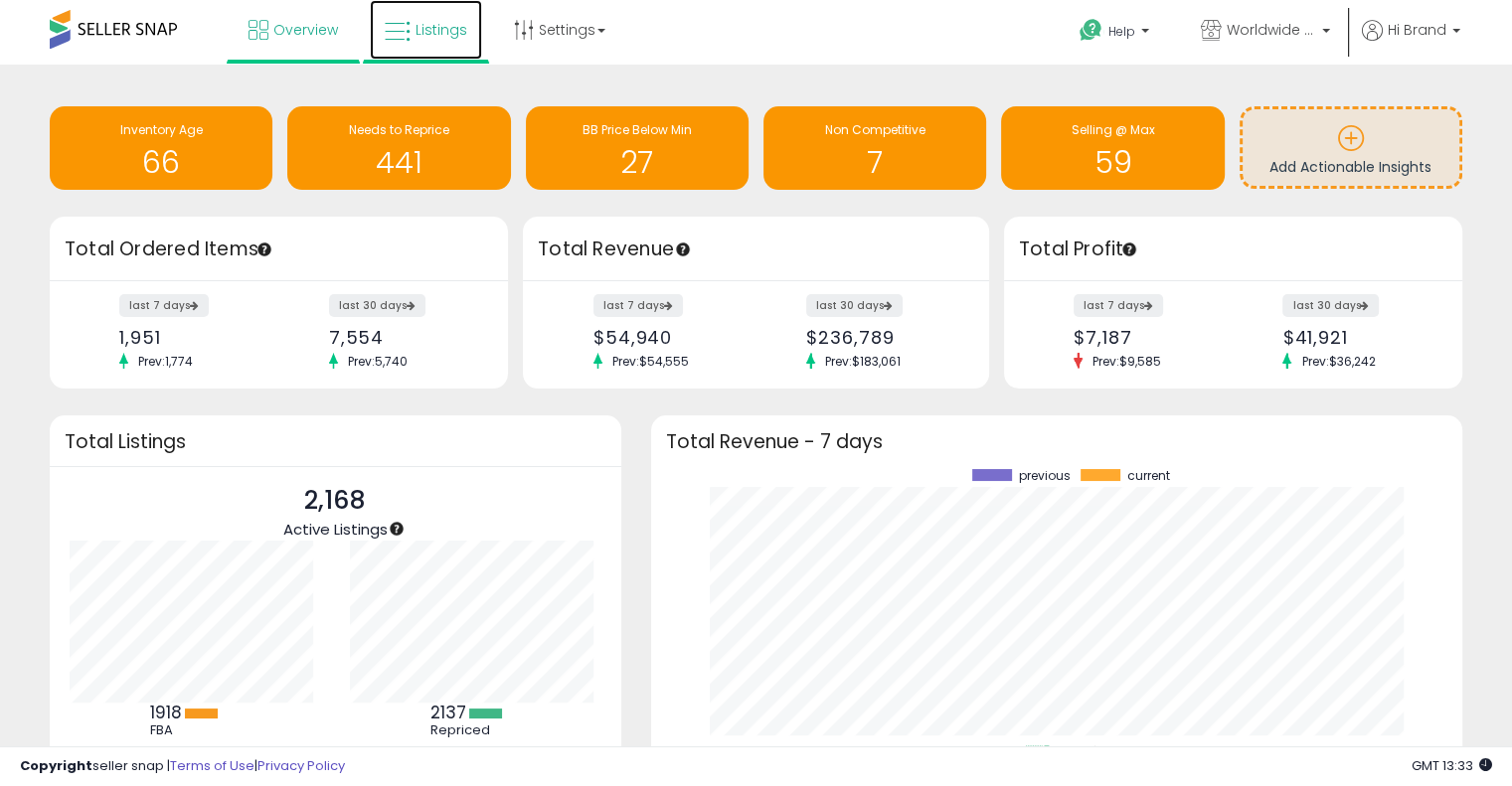 click on "Listings" at bounding box center (441, 30) 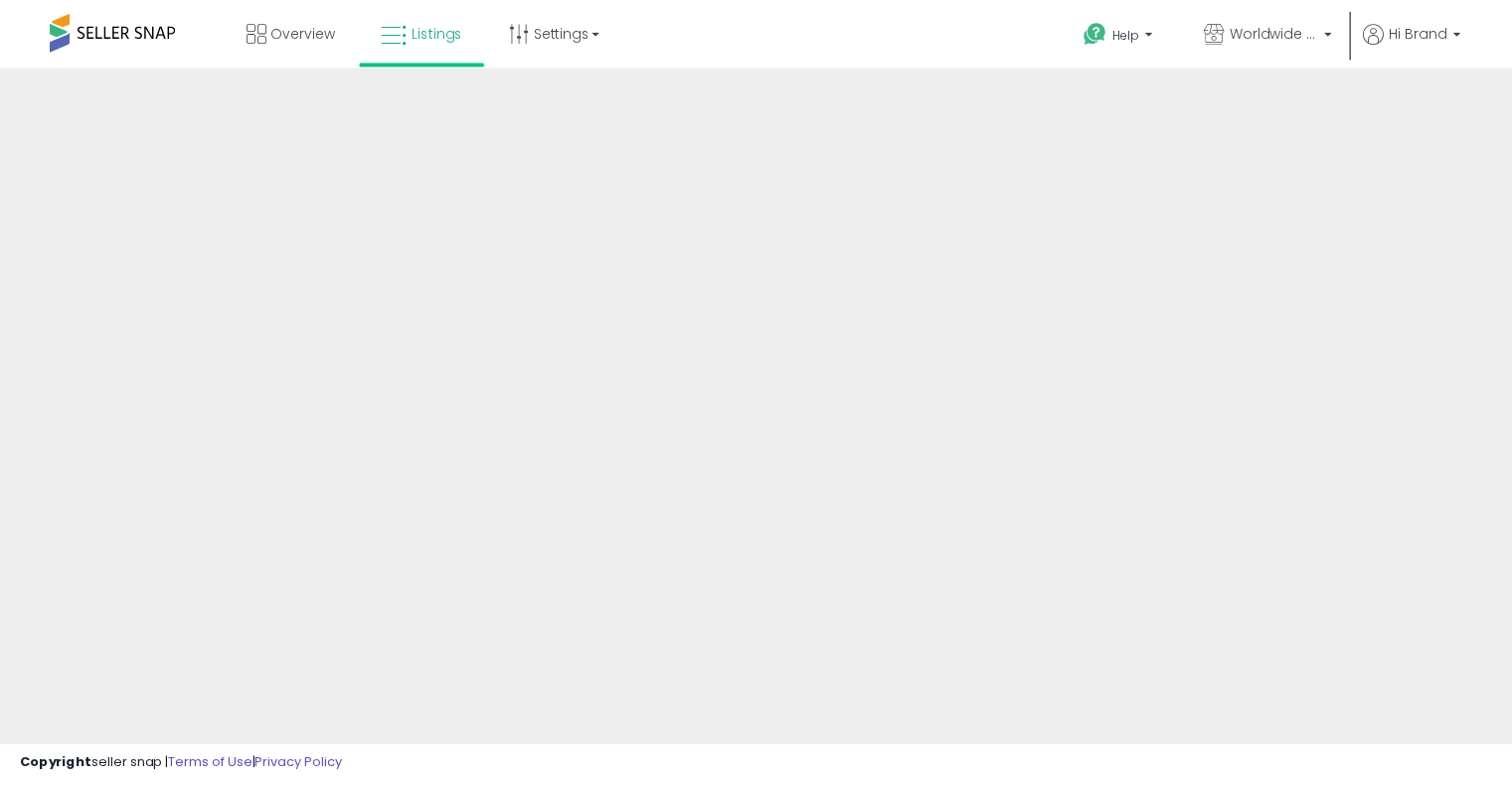 scroll, scrollTop: 0, scrollLeft: 0, axis: both 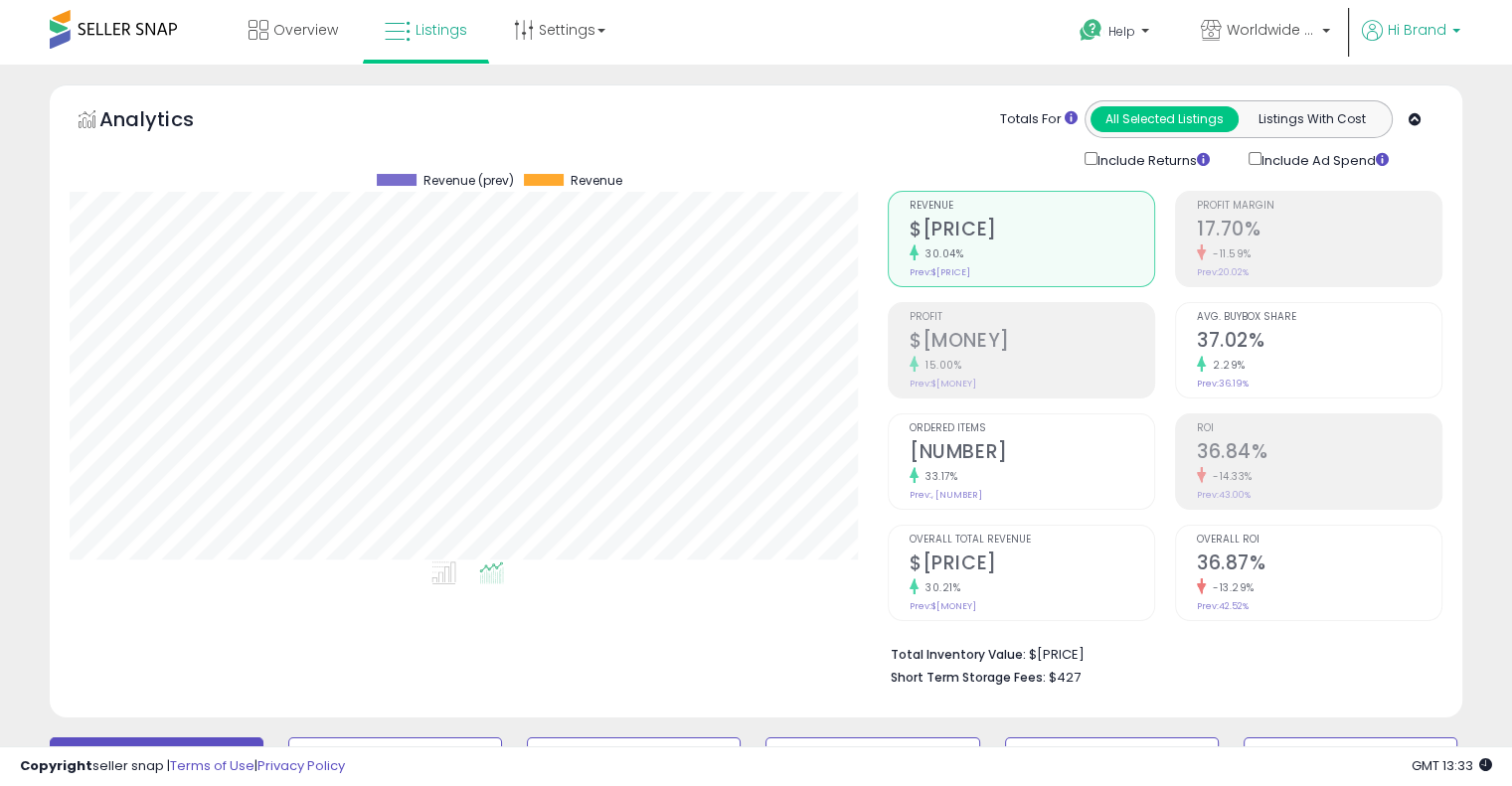 click on "Hi Brand" at bounding box center [1411, 32] 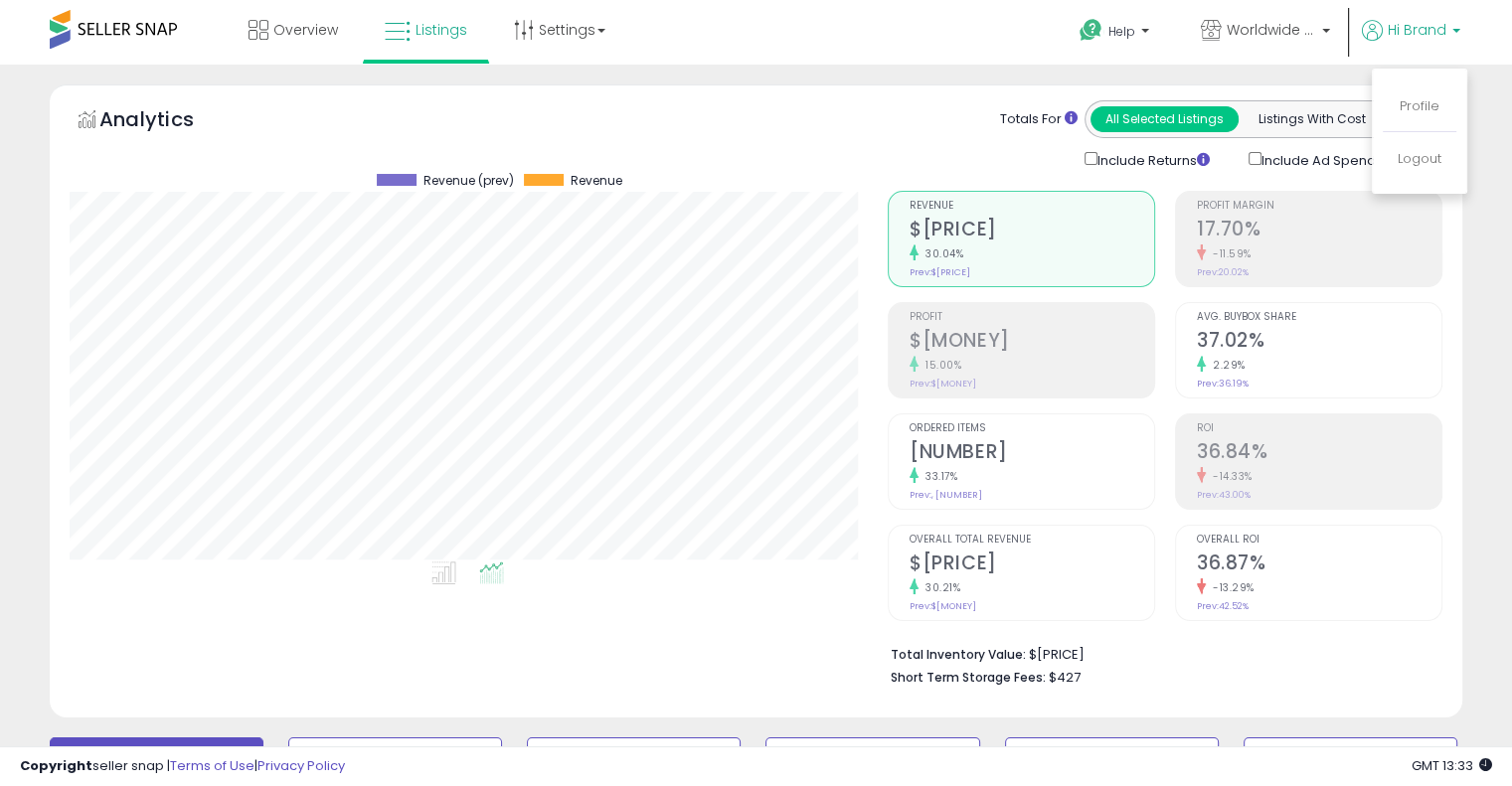click on "Overview
Listings
Settings" at bounding box center [484, 42] 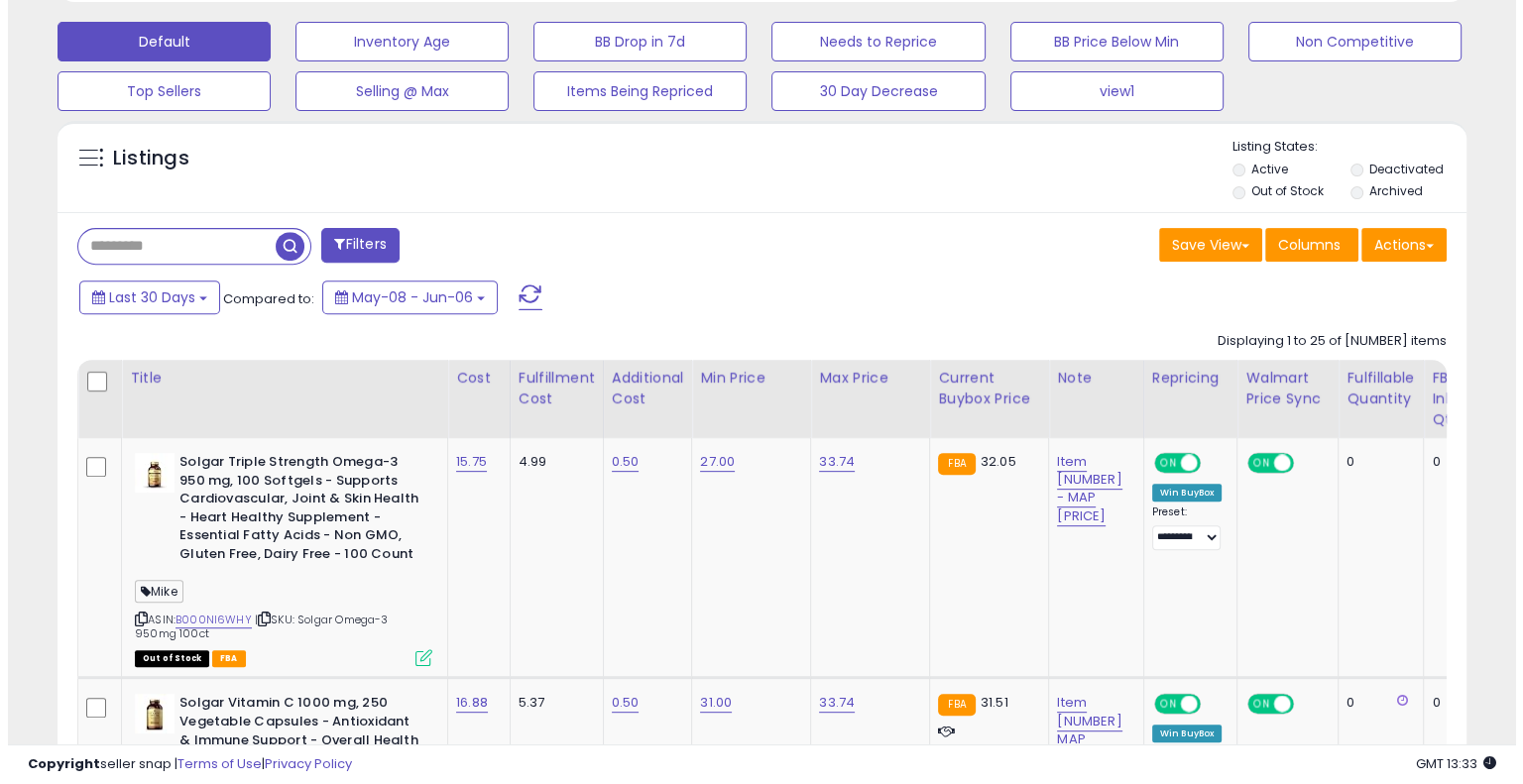 scroll, scrollTop: 496, scrollLeft: 0, axis: vertical 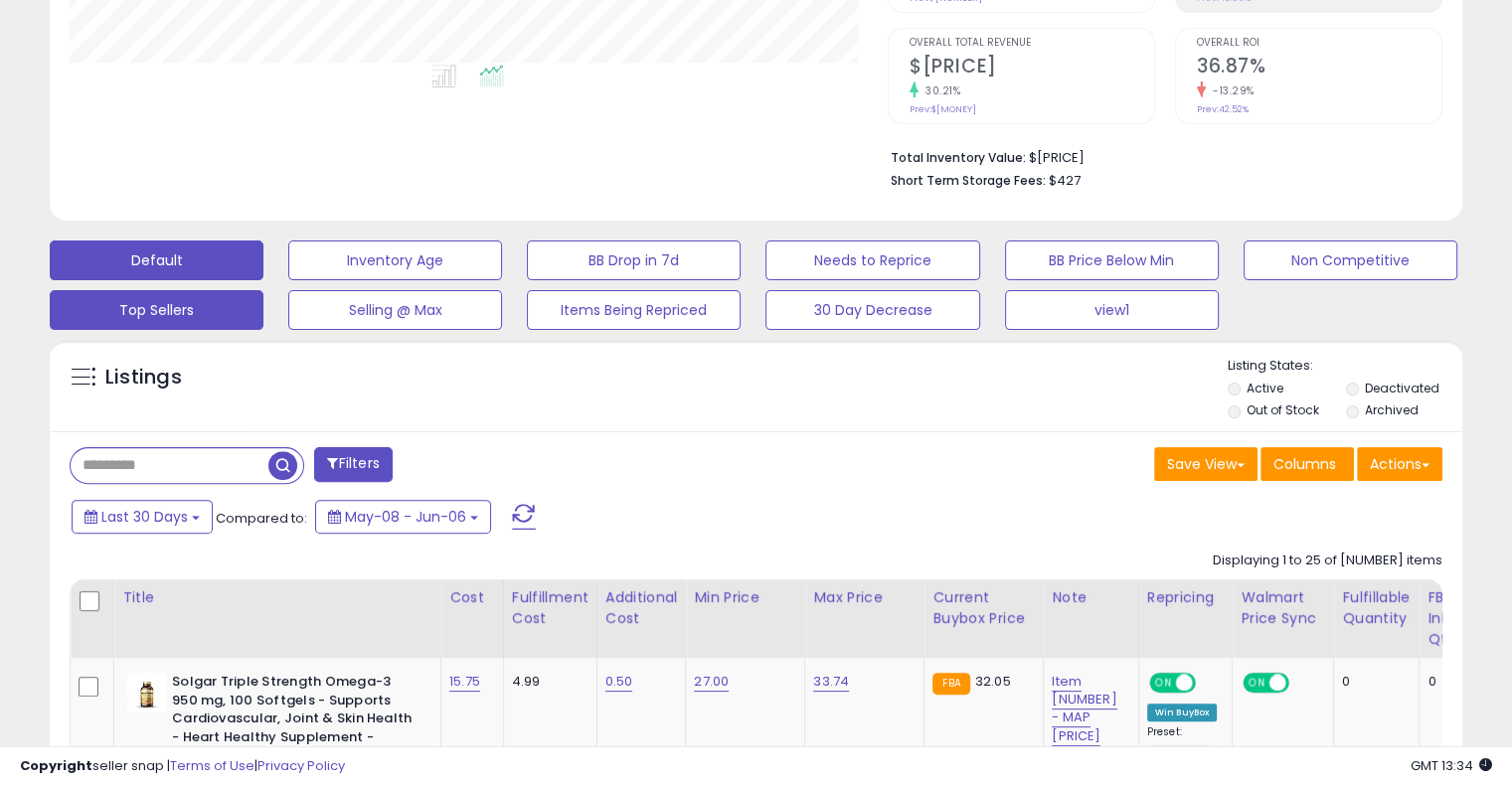 click on "Top Sellers" at bounding box center [395, 260] 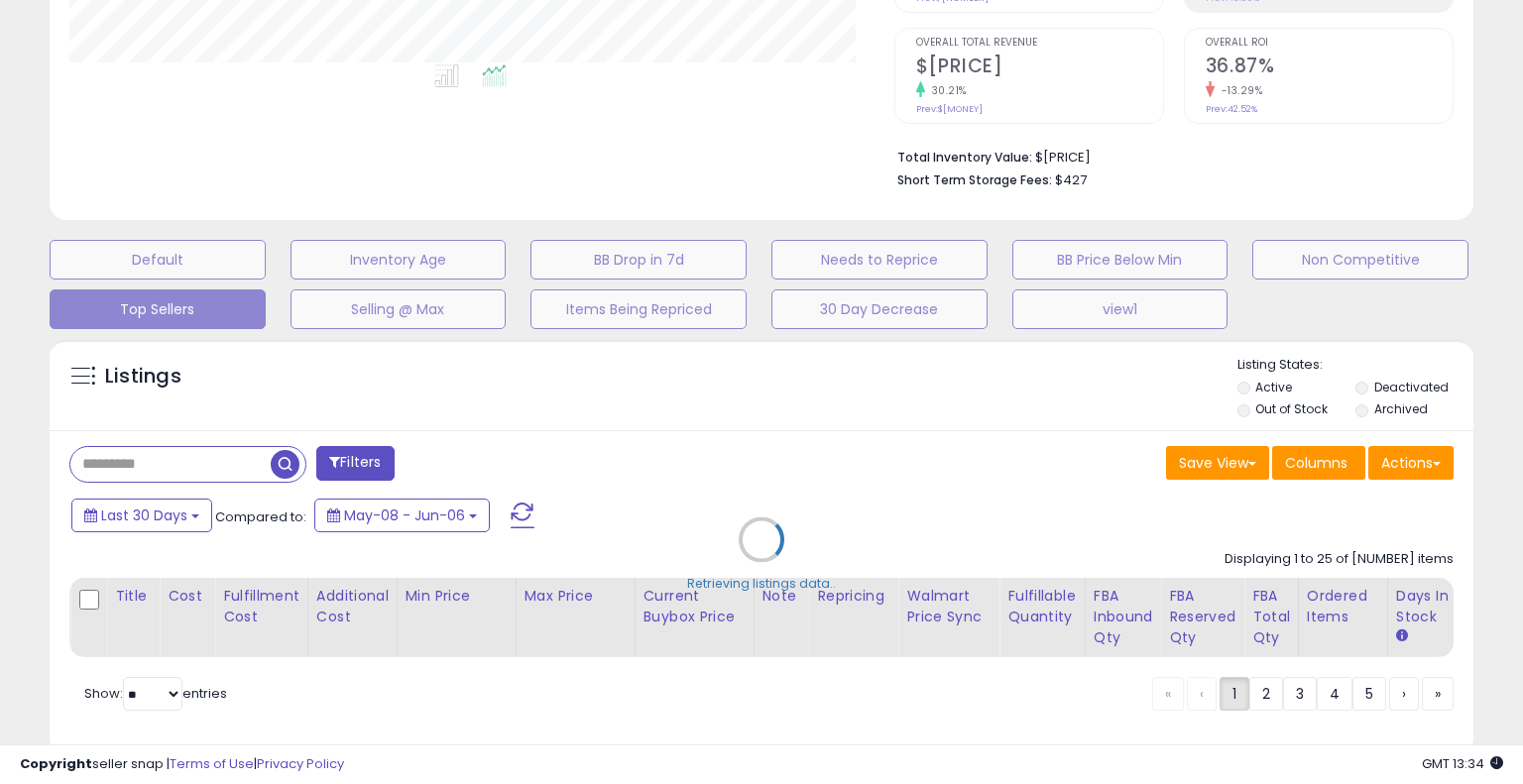 scroll, scrollTop: 990743, scrollLeft: 990712, axis: both 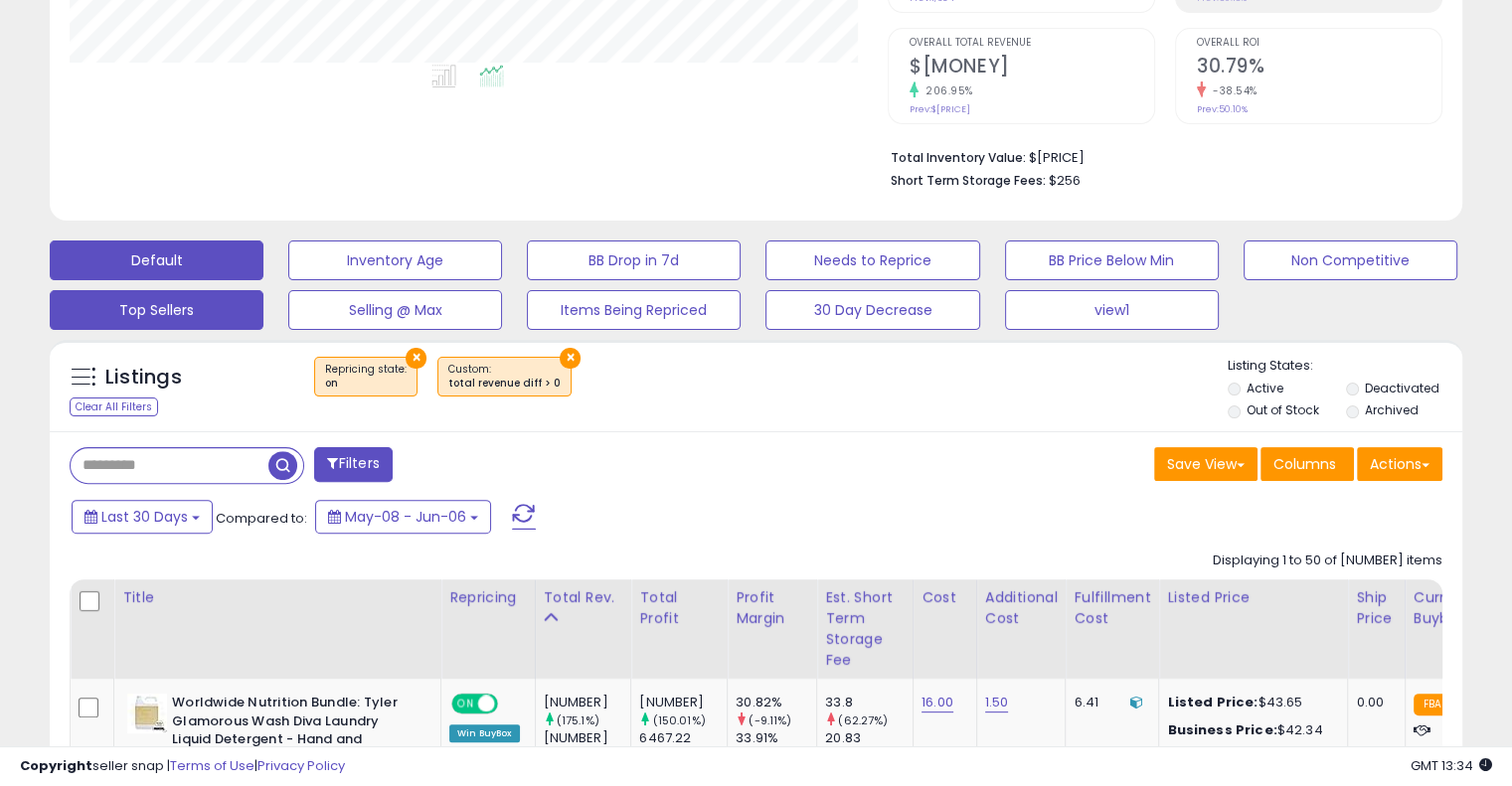 click on "Default" at bounding box center [156, 260] 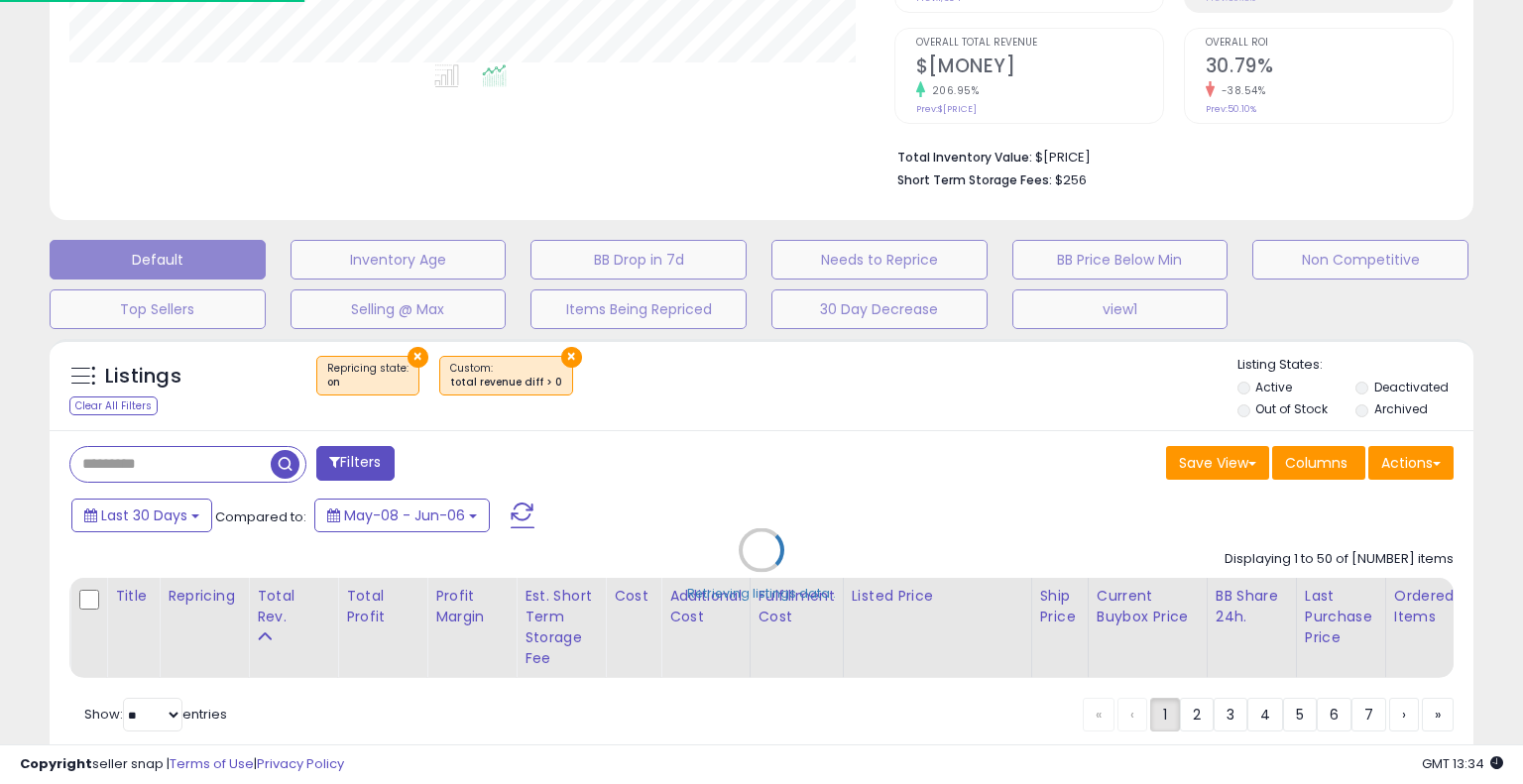 scroll, scrollTop: 990743, scrollLeft: 990712, axis: both 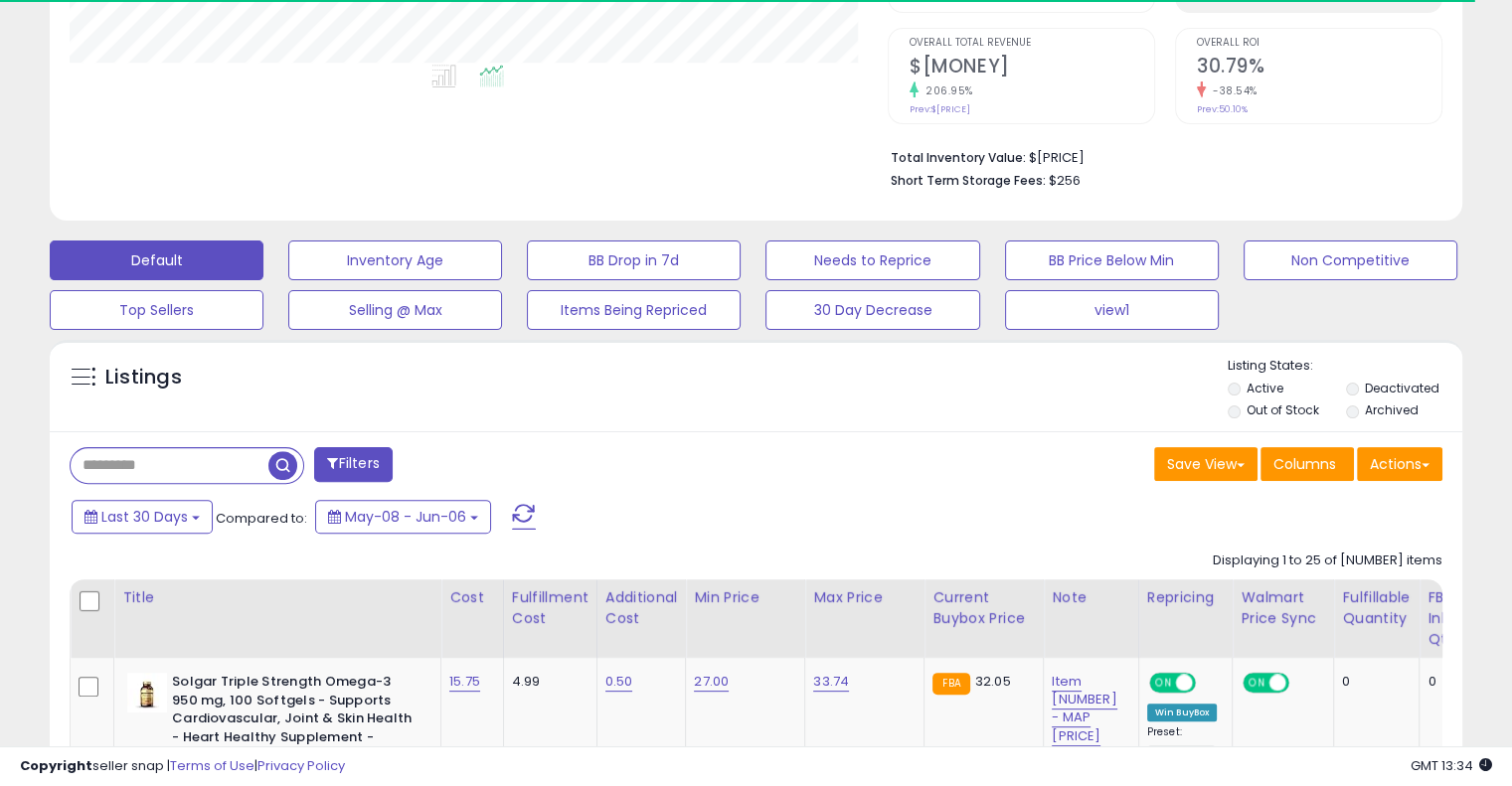 click on "Filters" at bounding box center [353, 464] 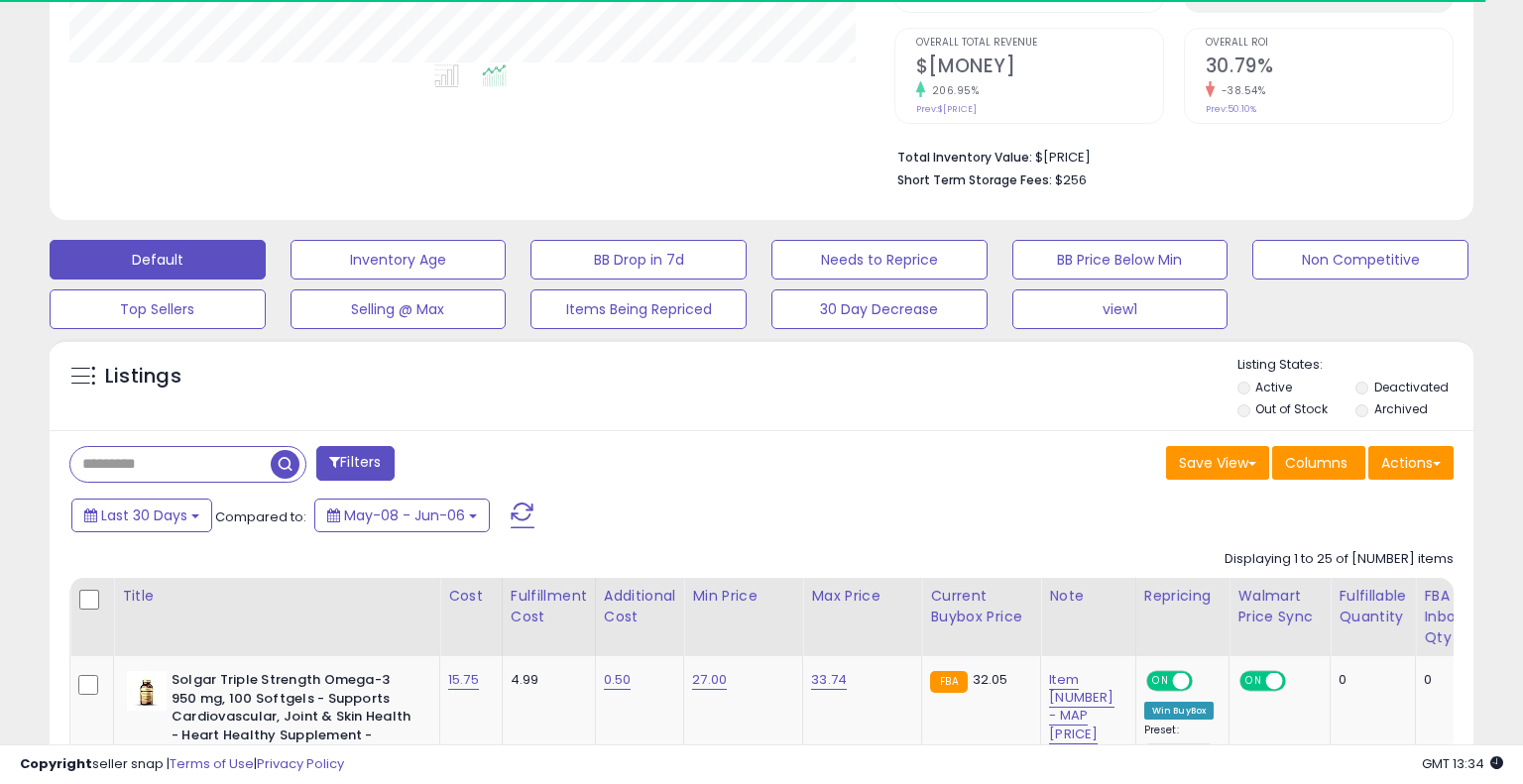 scroll, scrollTop: 990743, scrollLeft: 990712, axis: both 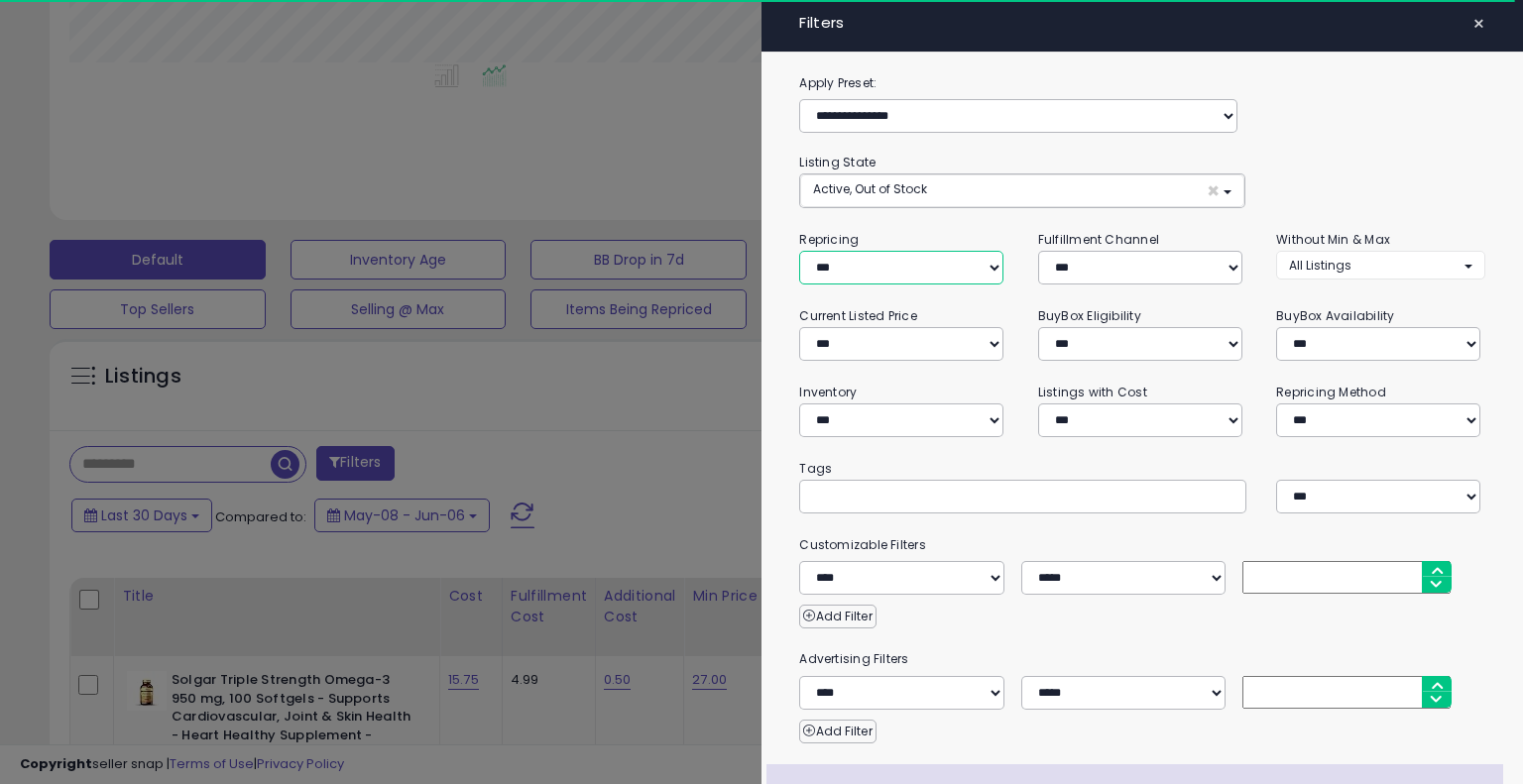 click on "**********" at bounding box center (901, 268) 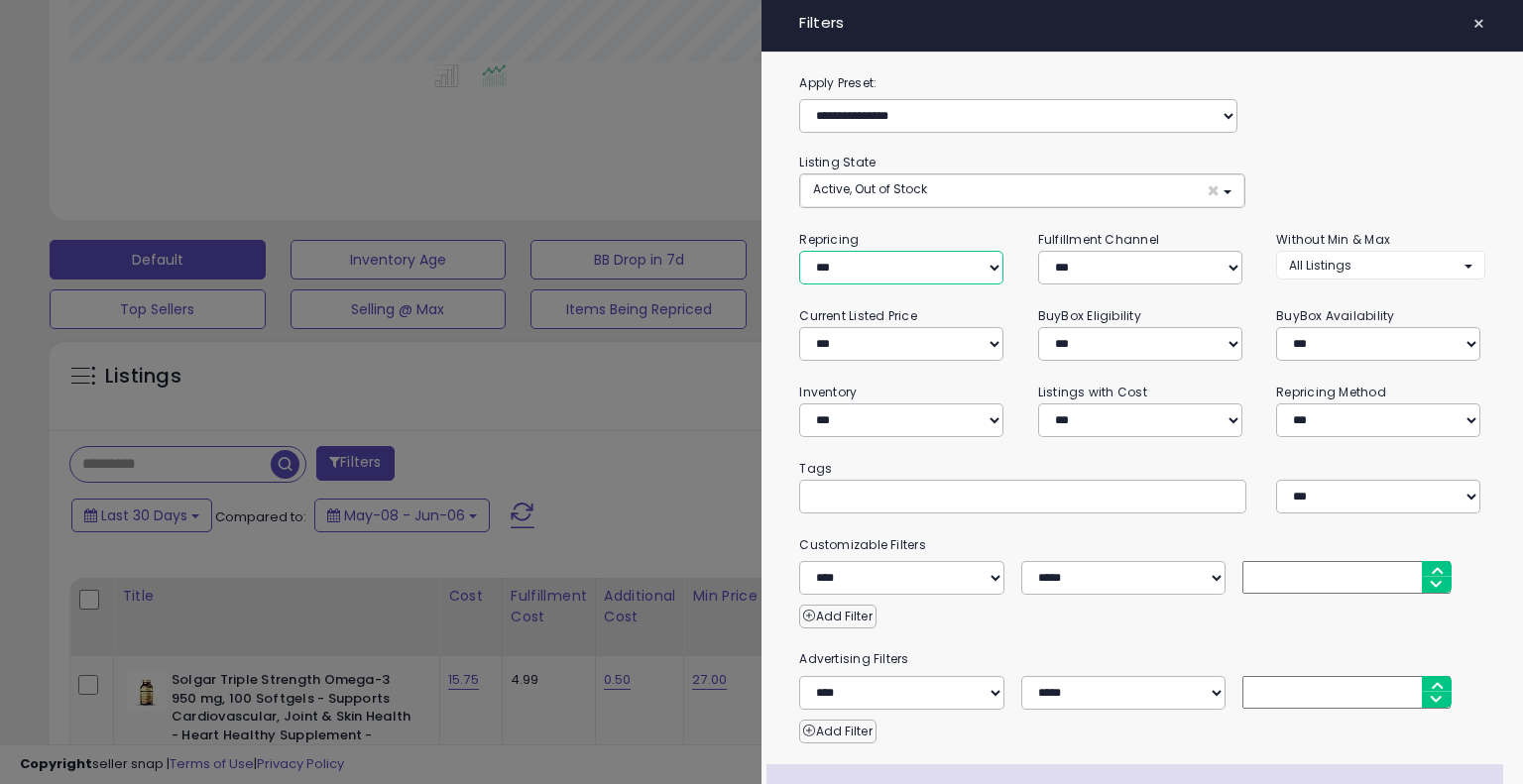 scroll, scrollTop: 990743, scrollLeft: 990712, axis: both 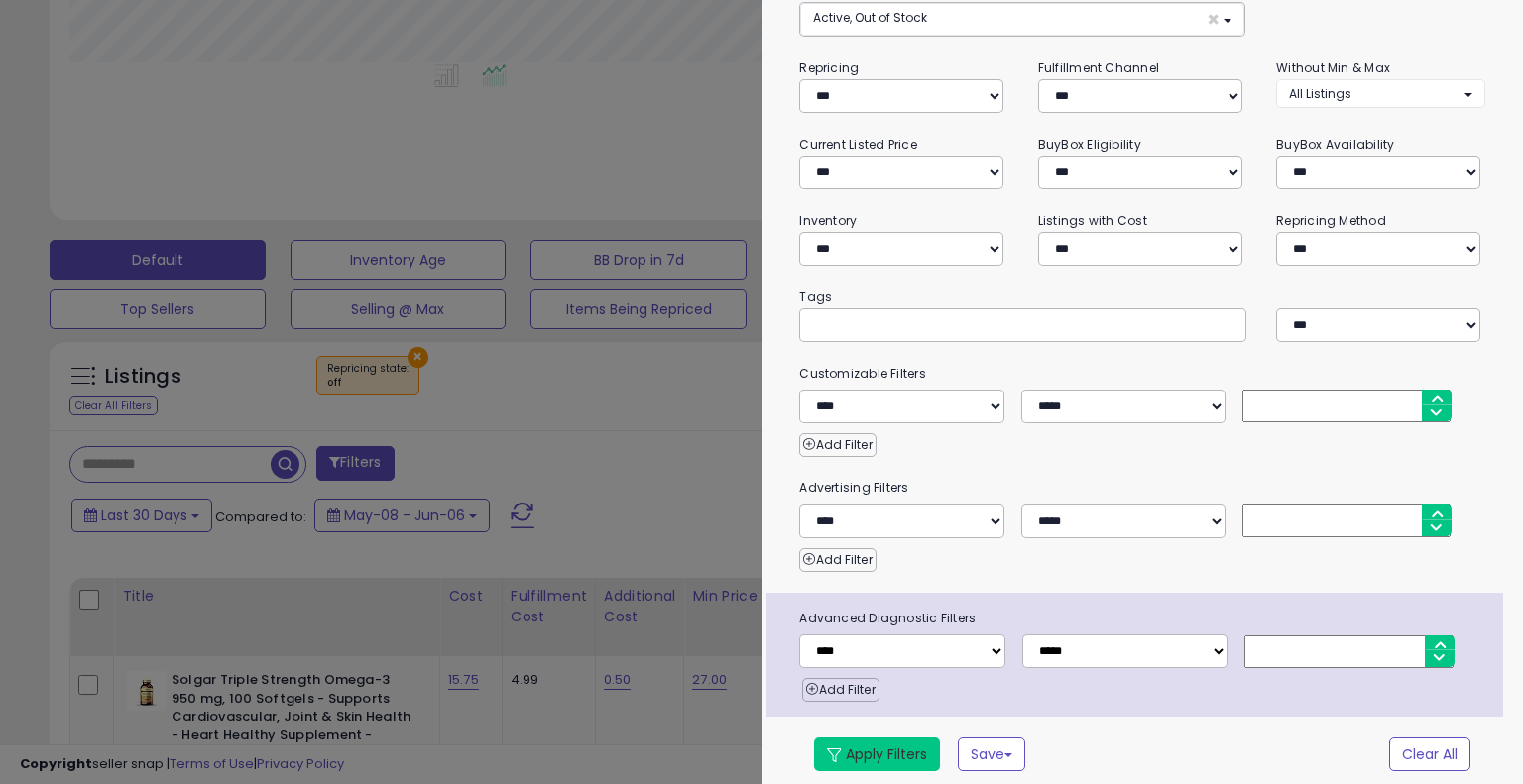 click on "Apply Filters" at bounding box center (877, 754) 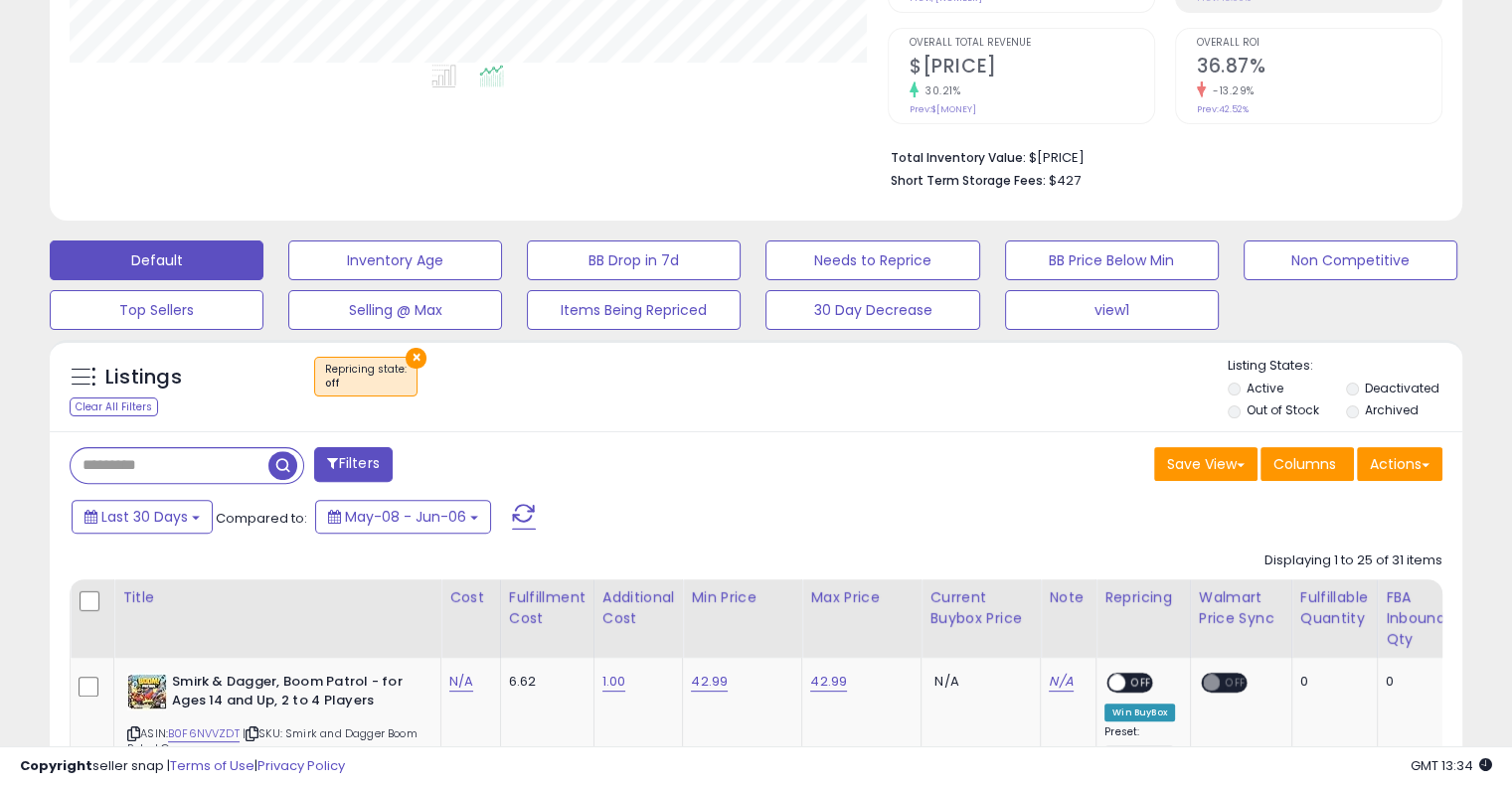 scroll, scrollTop: 406, scrollLeft: 817, axis: both 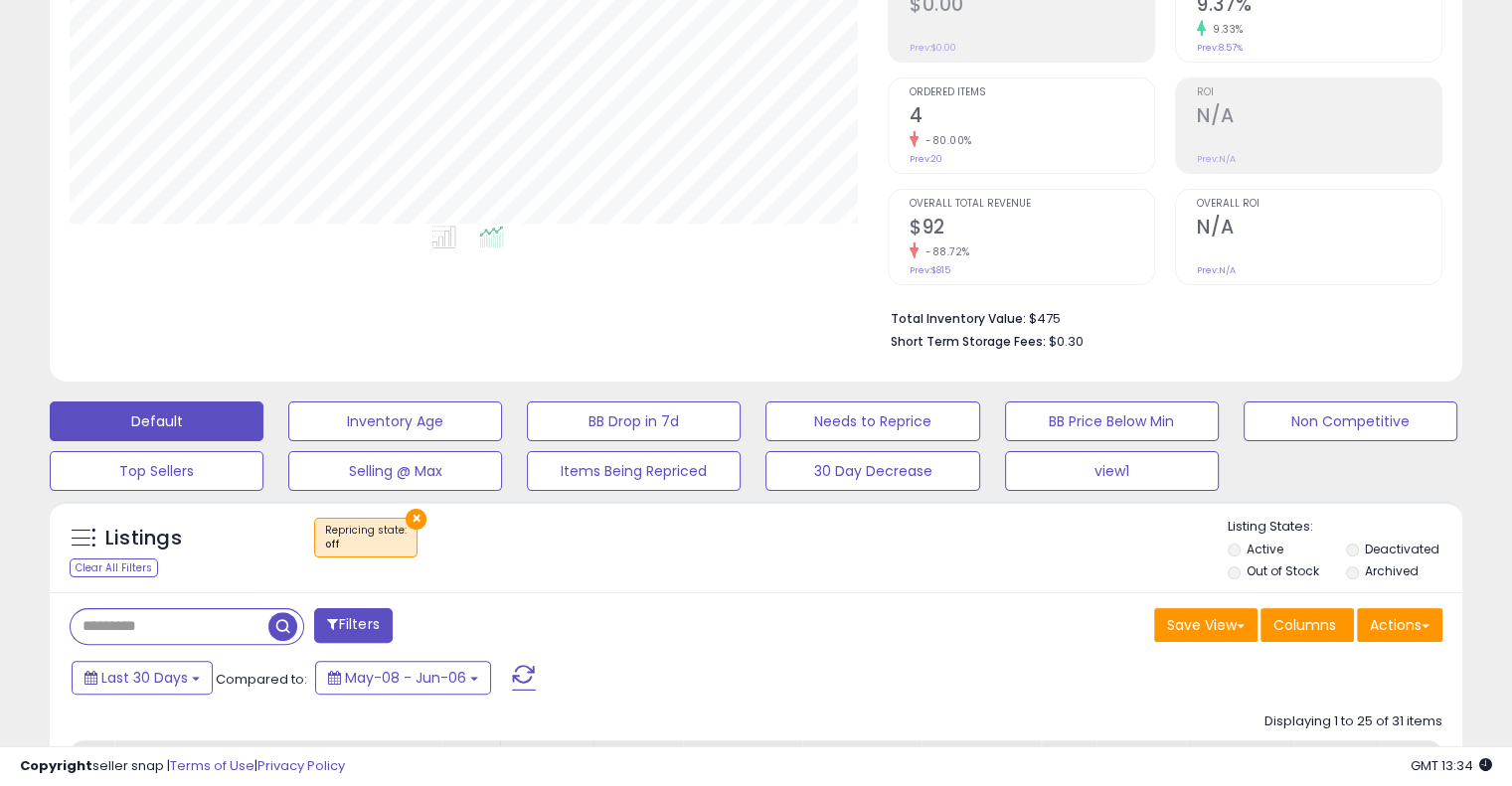 click on "Filters" at bounding box center (353, 625) 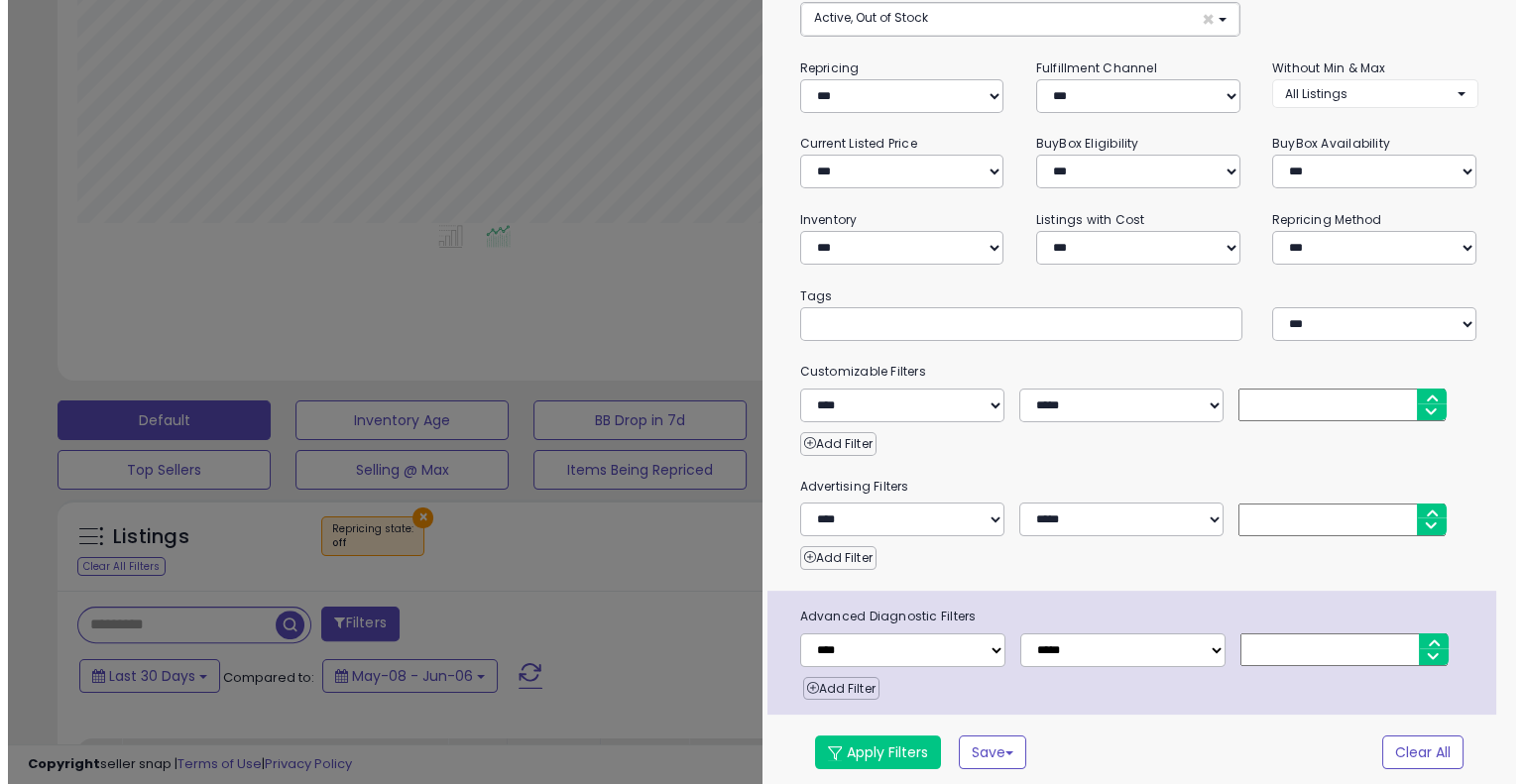 scroll, scrollTop: 170, scrollLeft: 0, axis: vertical 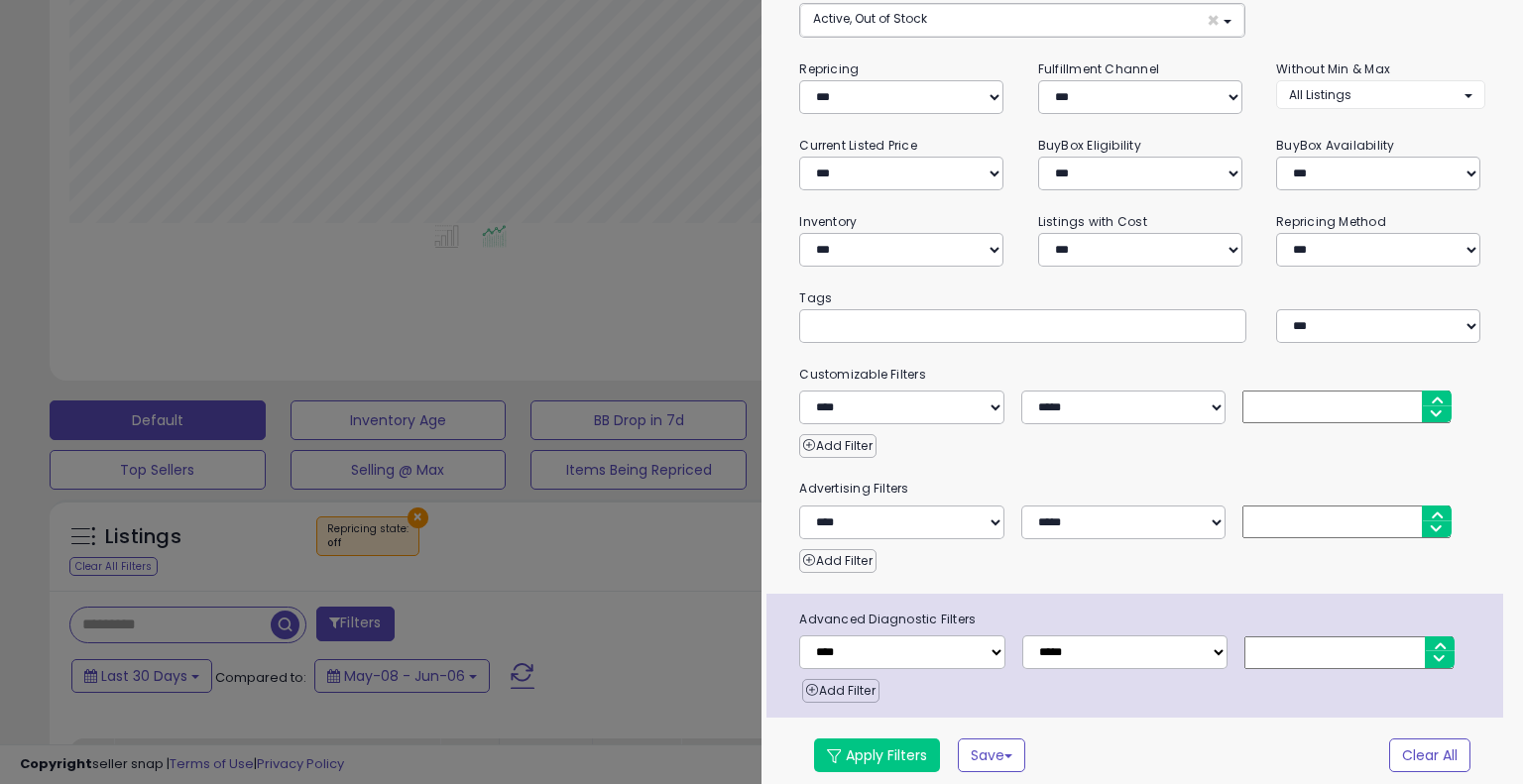 click at bounding box center (762, 392) 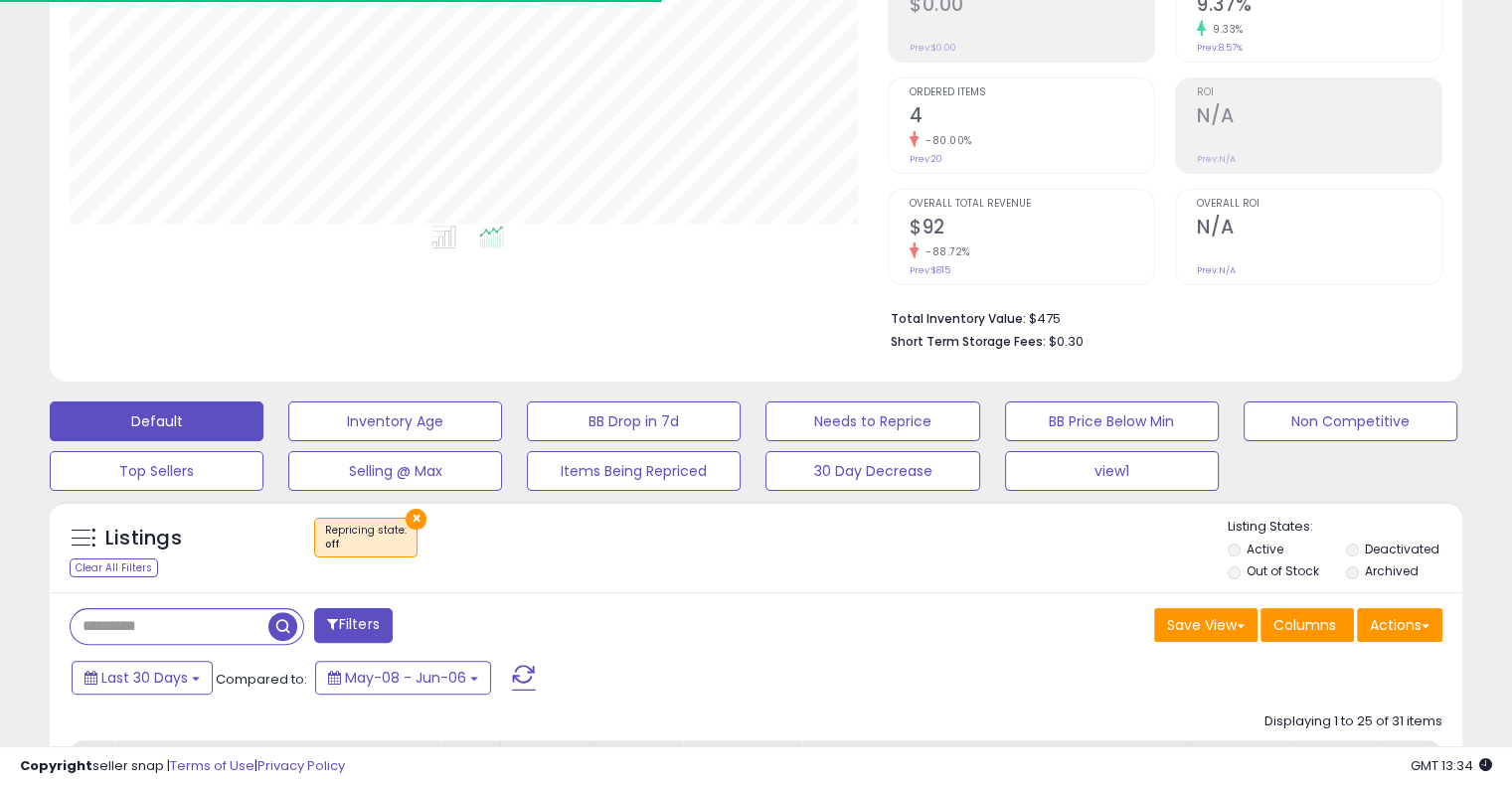 scroll, scrollTop: 406, scrollLeft: 817, axis: both 